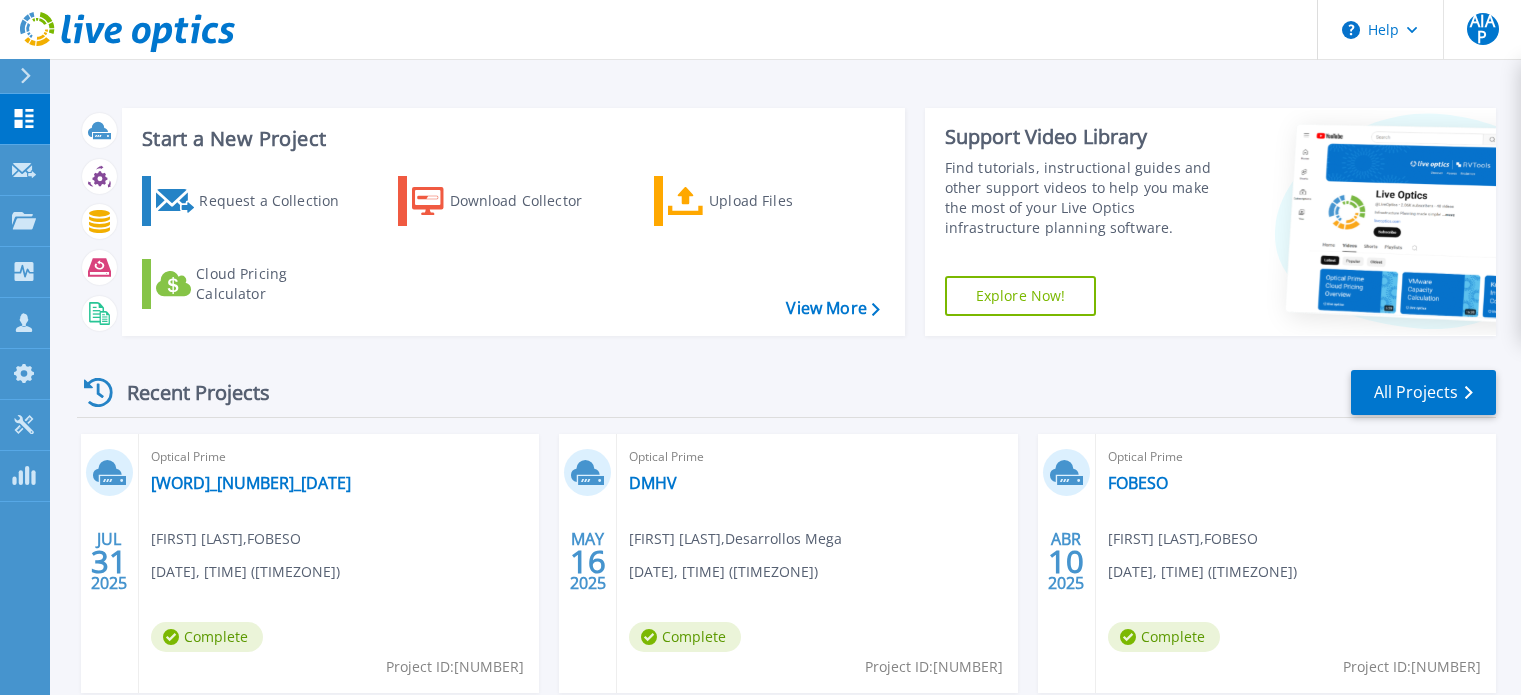 scroll, scrollTop: 0, scrollLeft: 0, axis: both 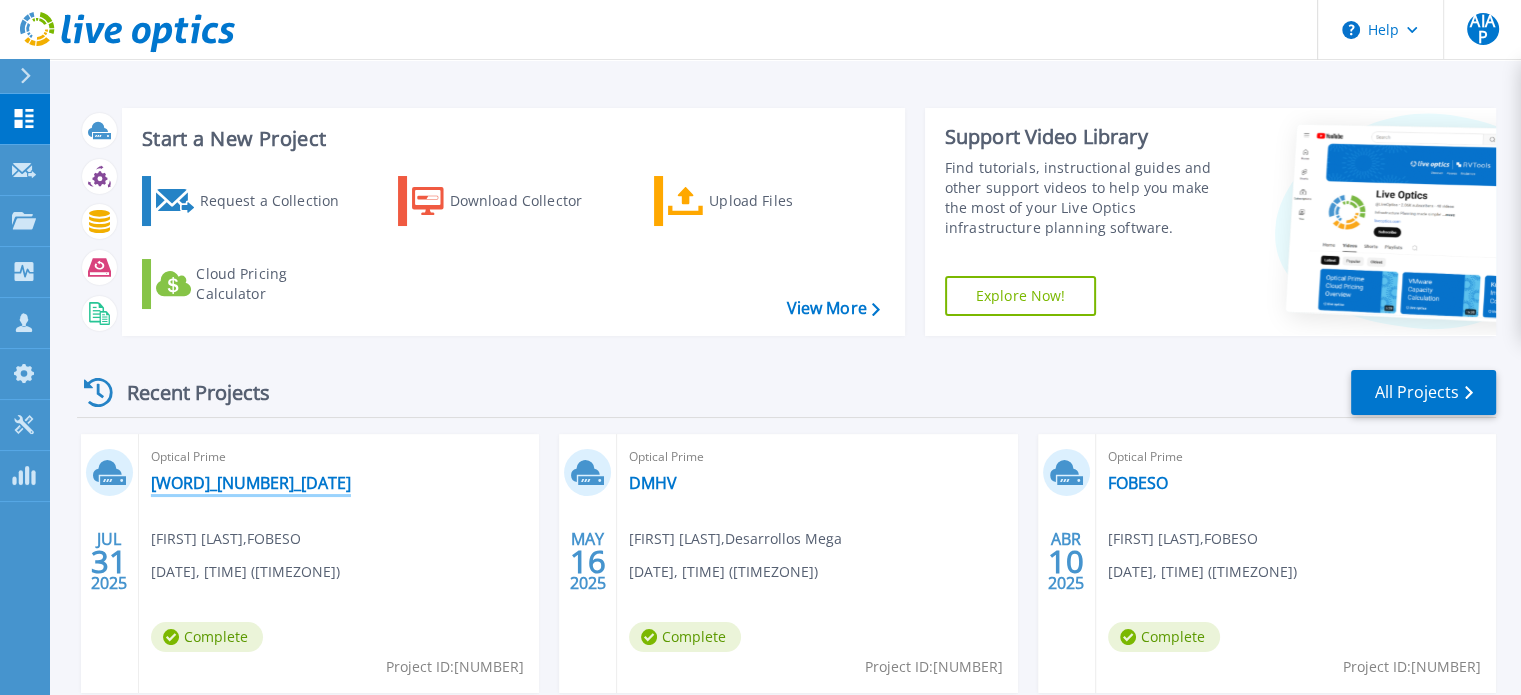 click on "[WORD]_[NUMBER]_[DATE]" at bounding box center (251, 483) 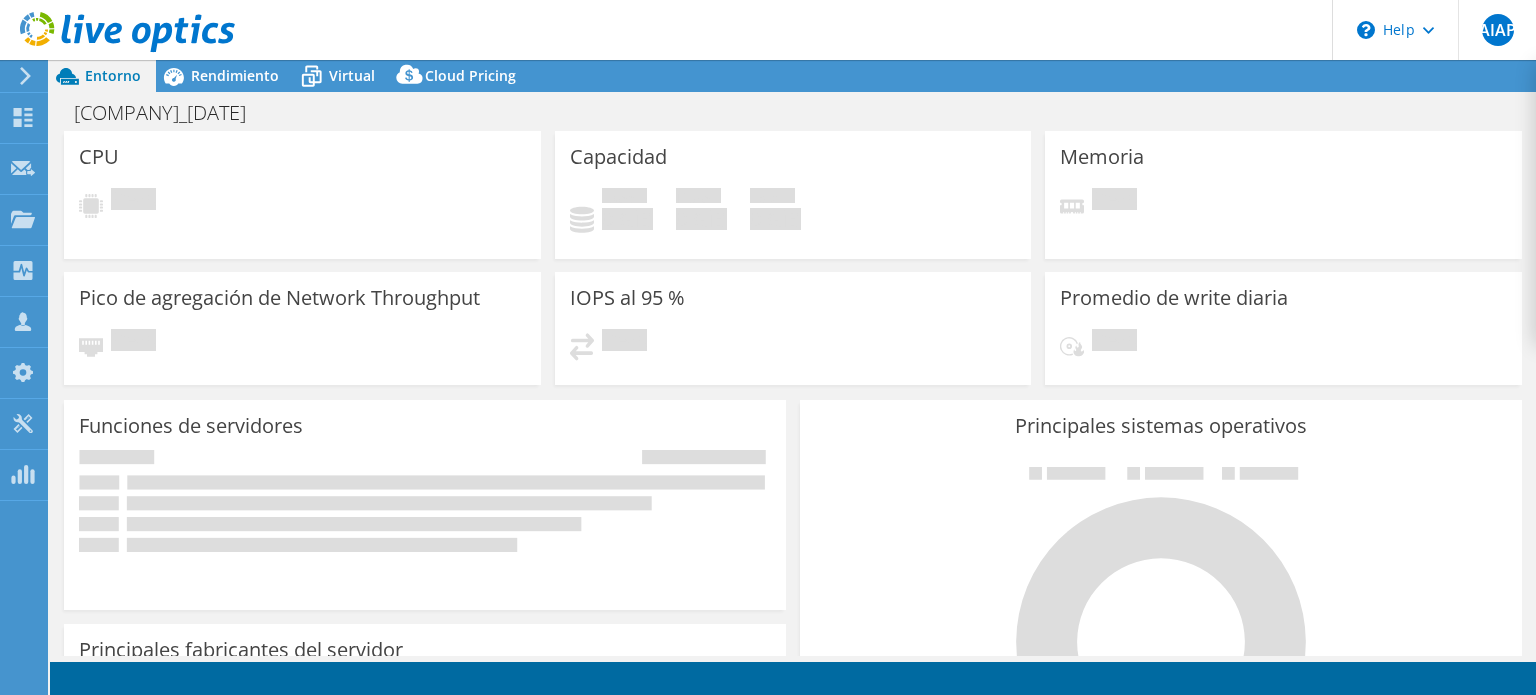 scroll, scrollTop: 0, scrollLeft: 0, axis: both 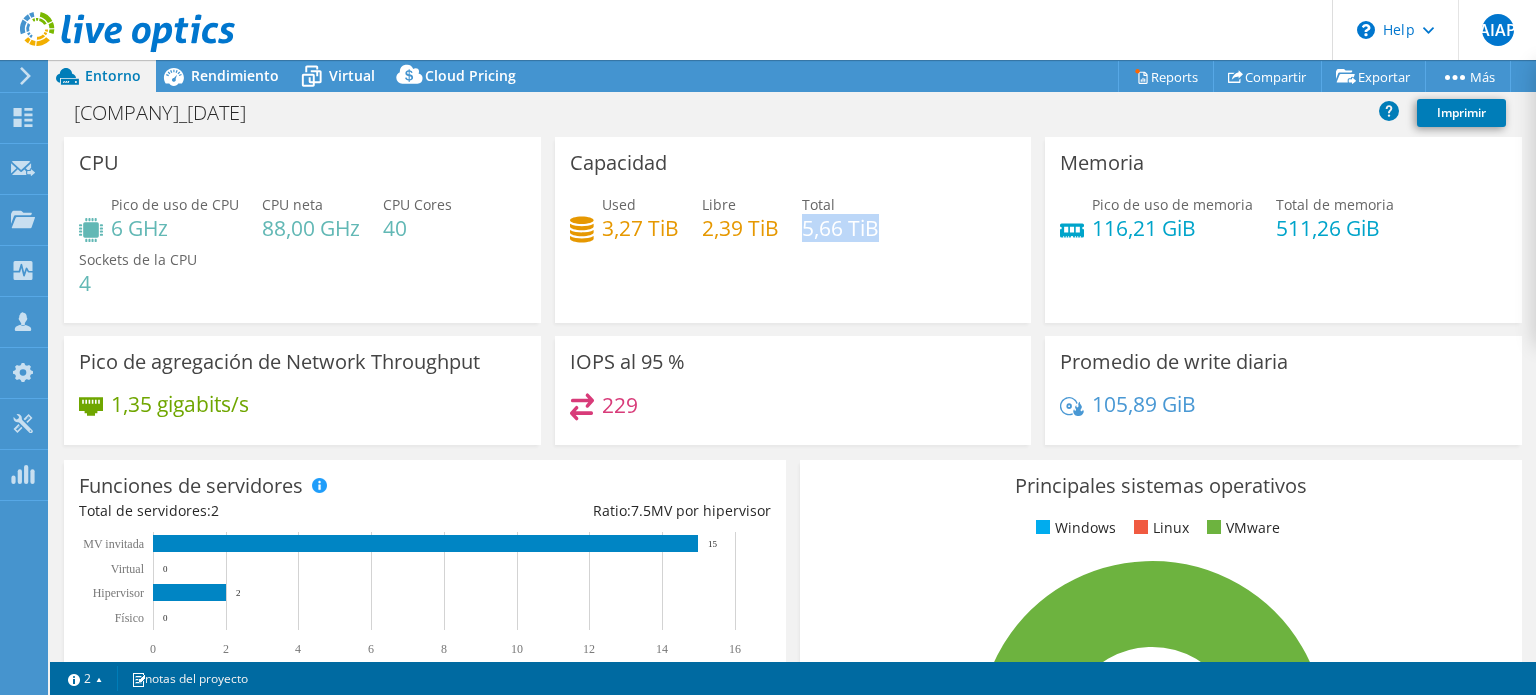 drag, startPoint x: 798, startPoint y: 232, endPoint x: 872, endPoint y: 233, distance: 74.00676 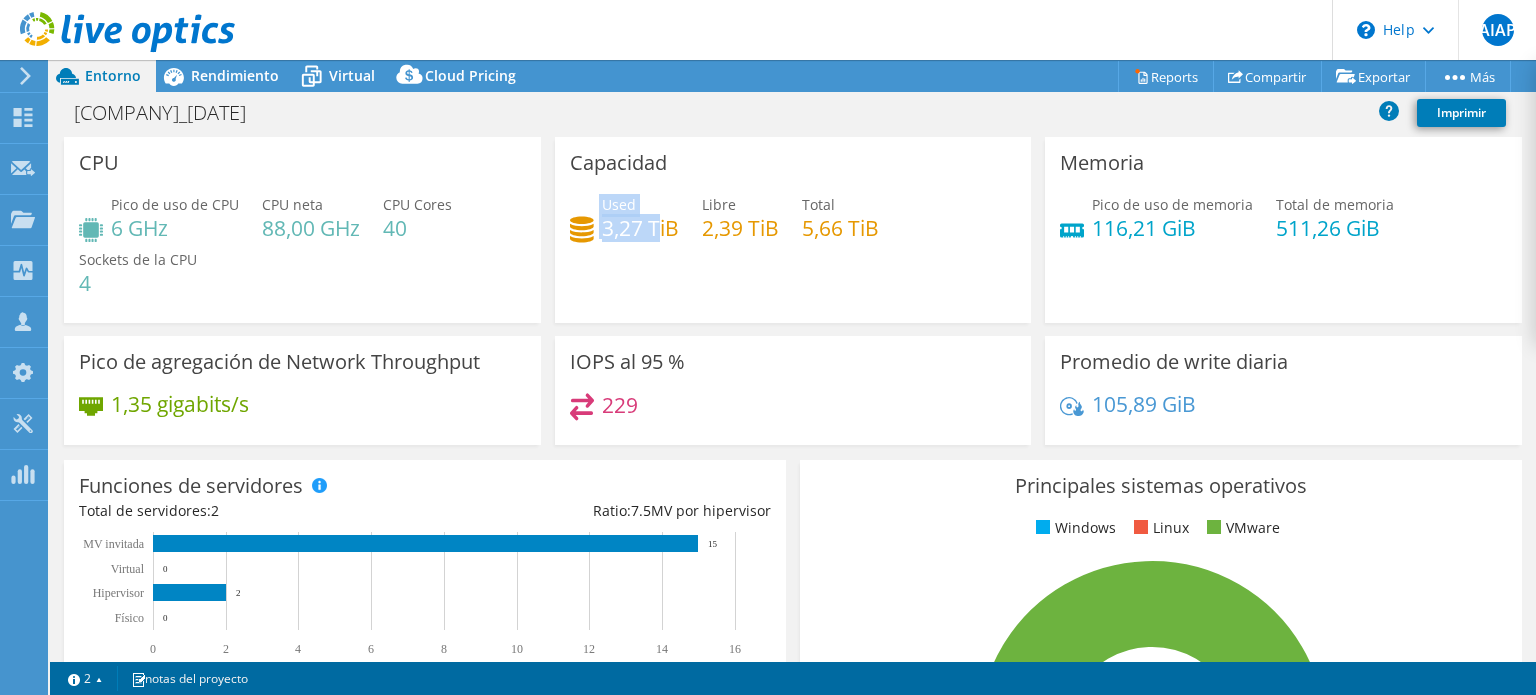 drag, startPoint x: 650, startPoint y: 235, endPoint x: 590, endPoint y: 235, distance: 60 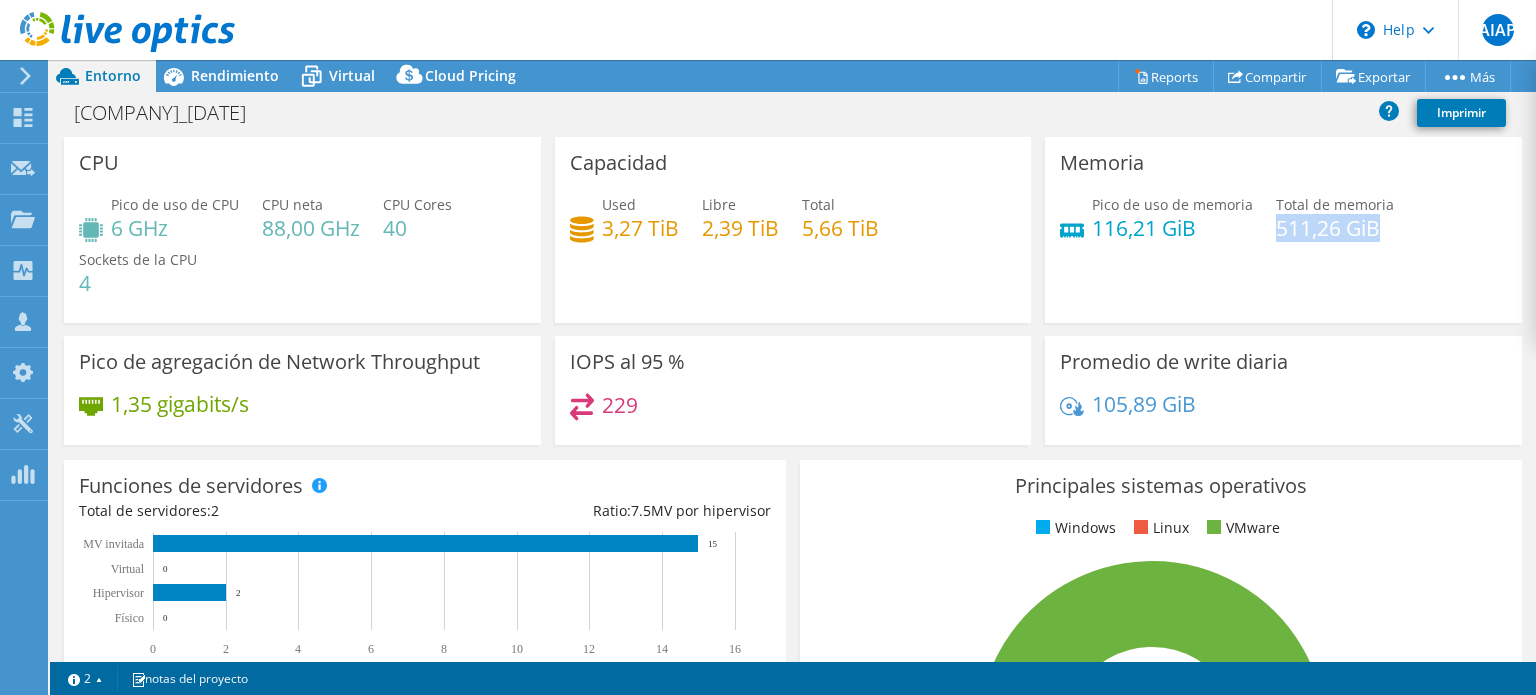 drag, startPoint x: 1266, startPoint y: 232, endPoint x: 1398, endPoint y: 235, distance: 132.03409 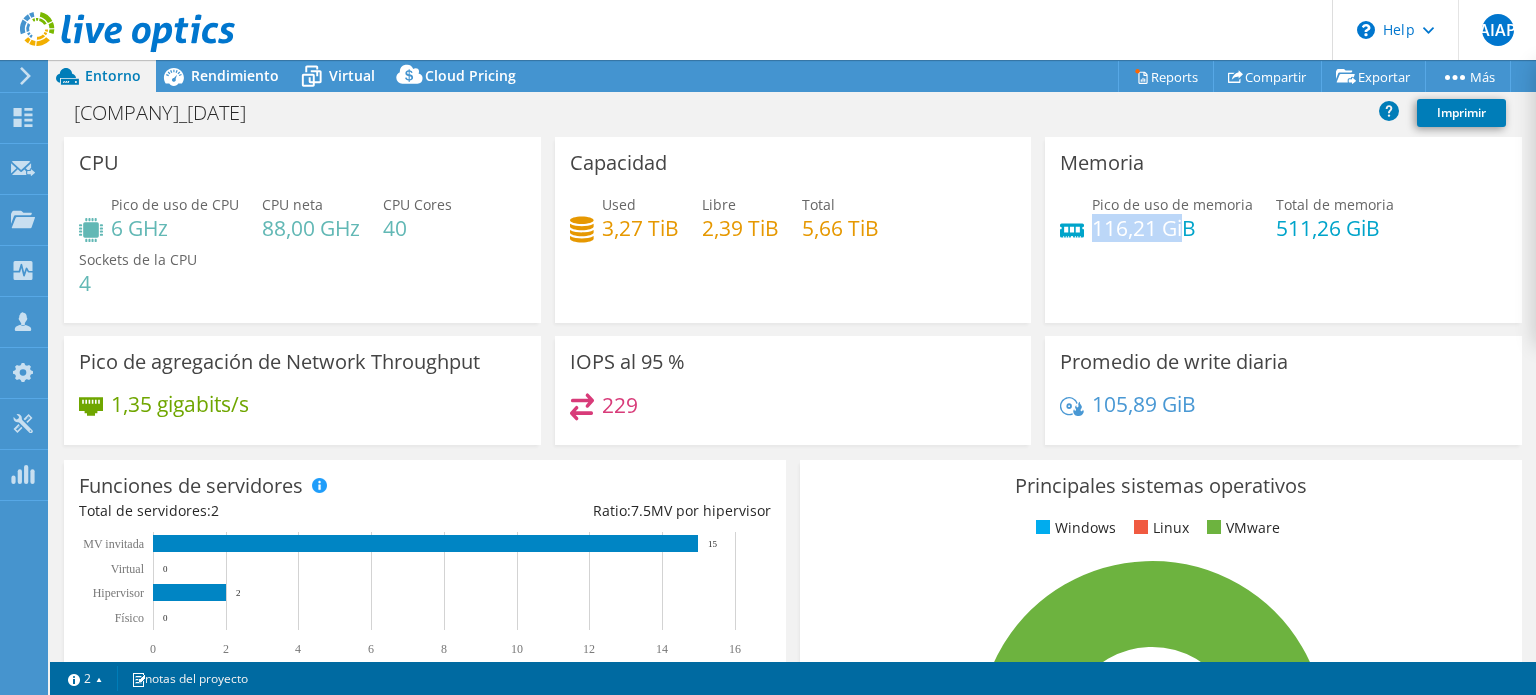 drag, startPoint x: 1180, startPoint y: 229, endPoint x: 1088, endPoint y: 227, distance: 92.021736 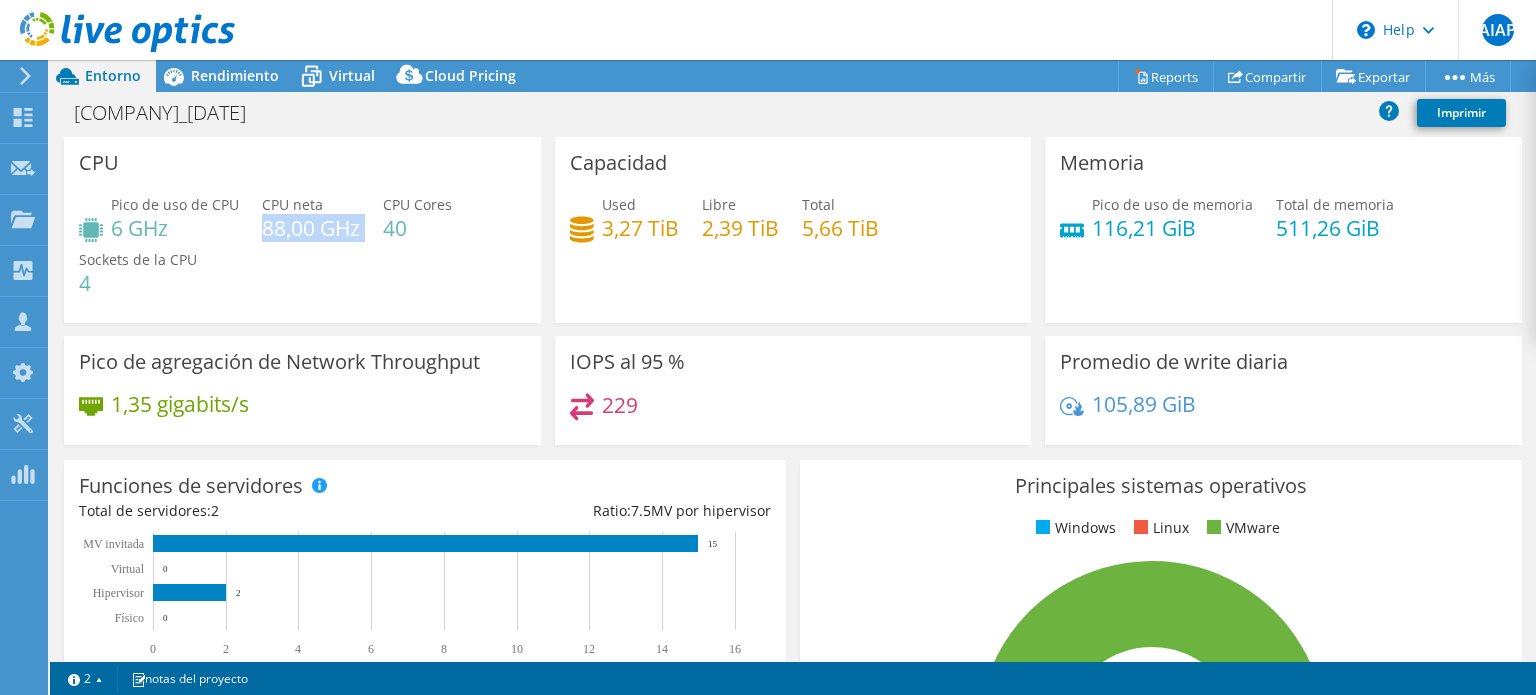 drag, startPoint x: 259, startPoint y: 229, endPoint x: 366, endPoint y: 236, distance: 107.22873 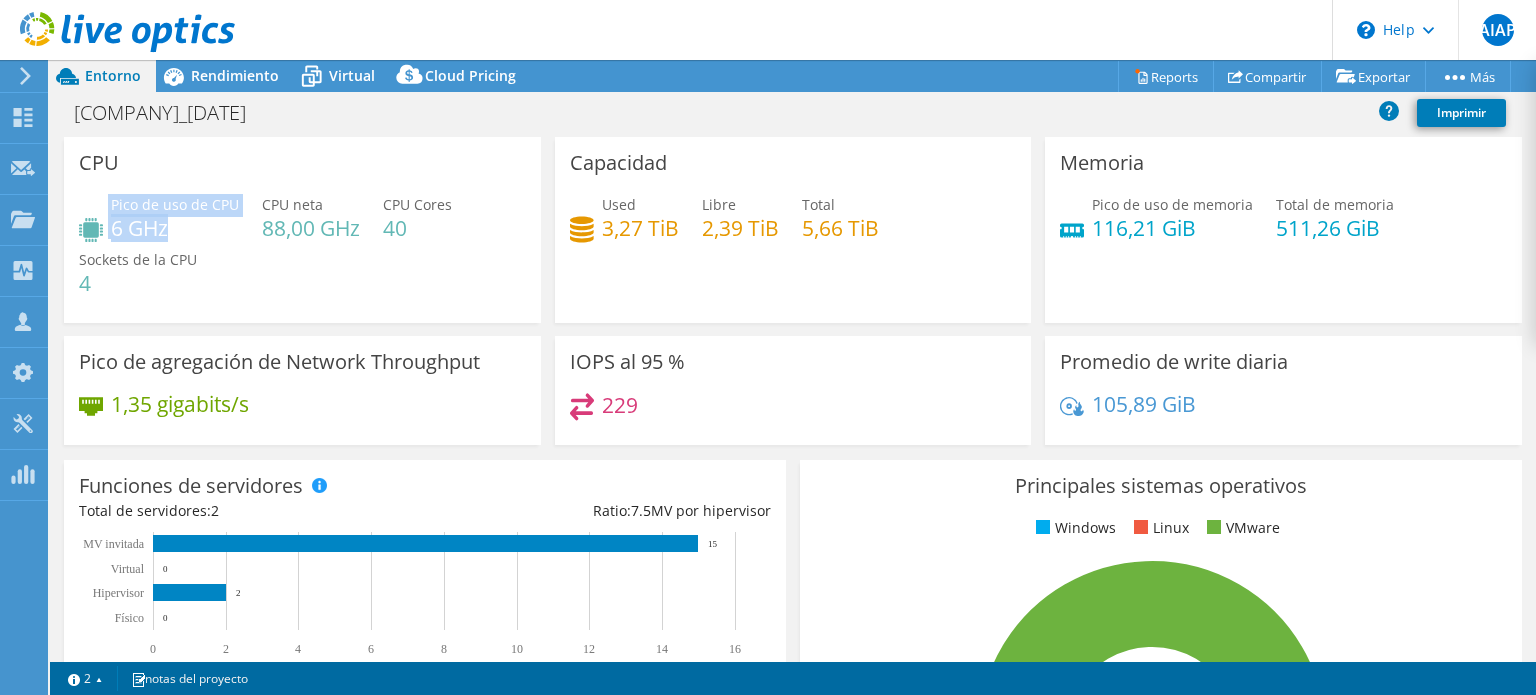 drag, startPoint x: 166, startPoint y: 227, endPoint x: 108, endPoint y: 223, distance: 58.137768 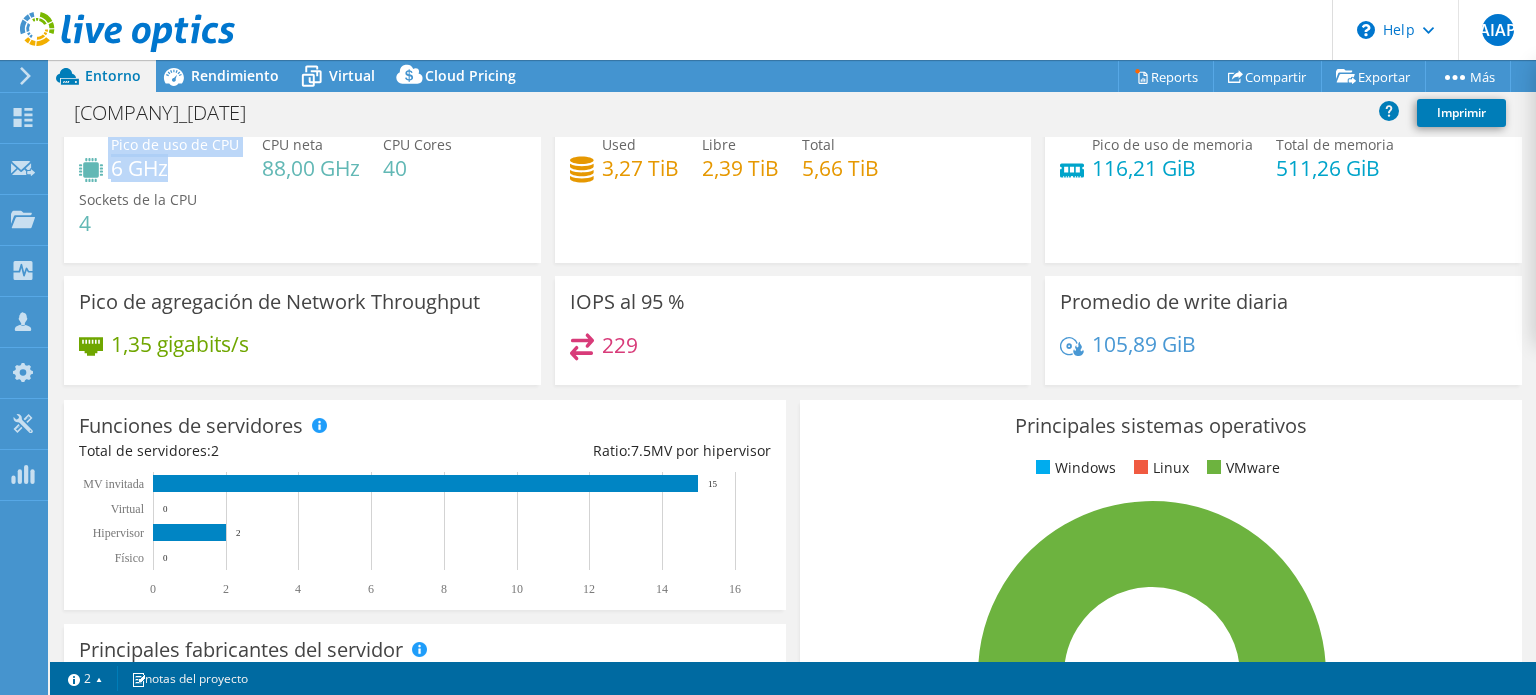 scroll, scrollTop: 0, scrollLeft: 0, axis: both 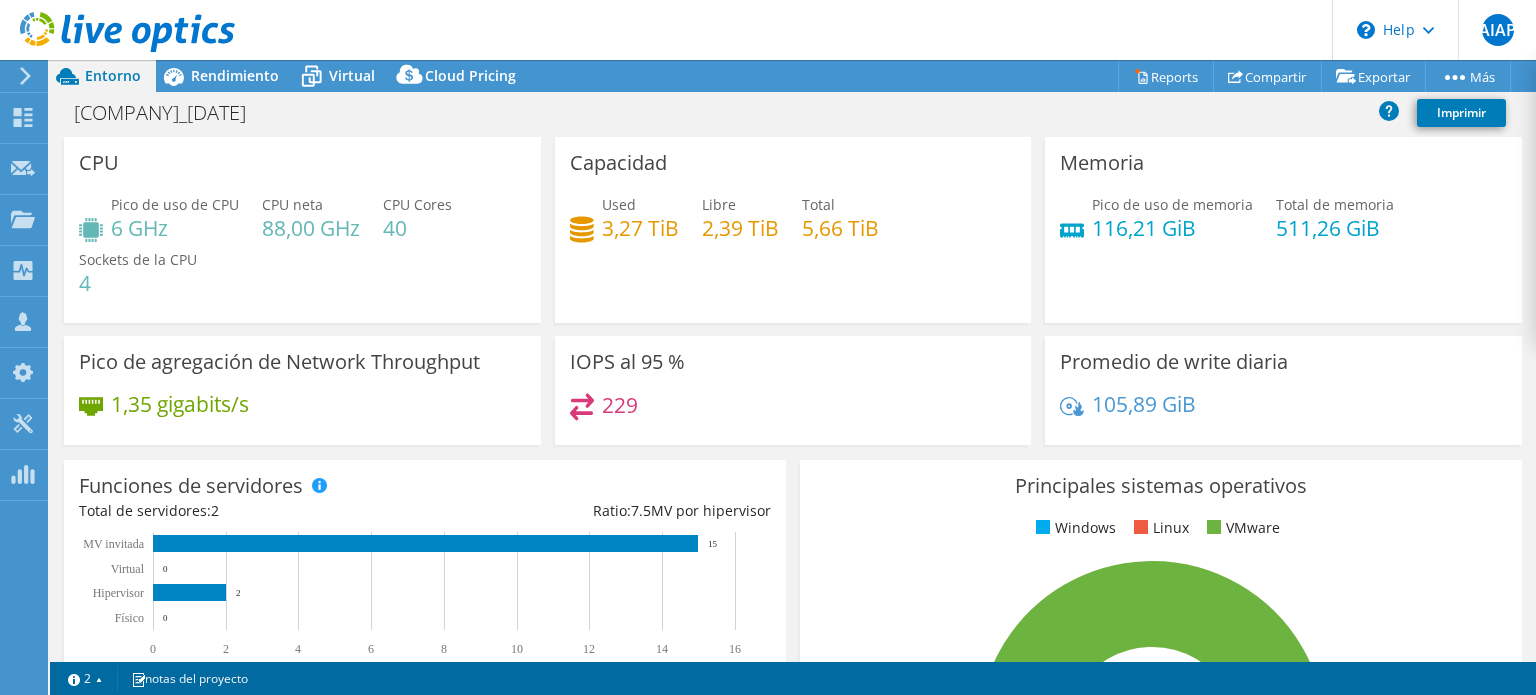 click on "229" at bounding box center [620, 405] 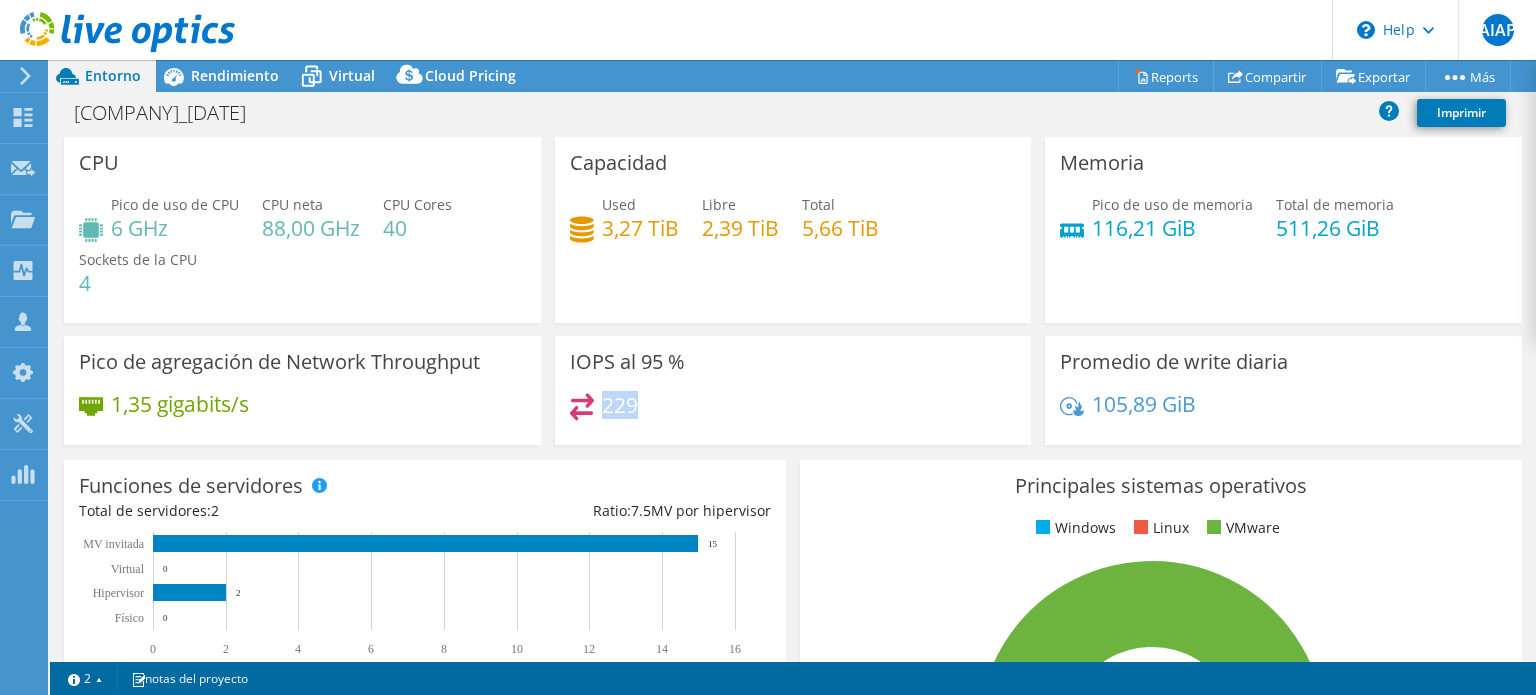 click on "229" at bounding box center [620, 405] 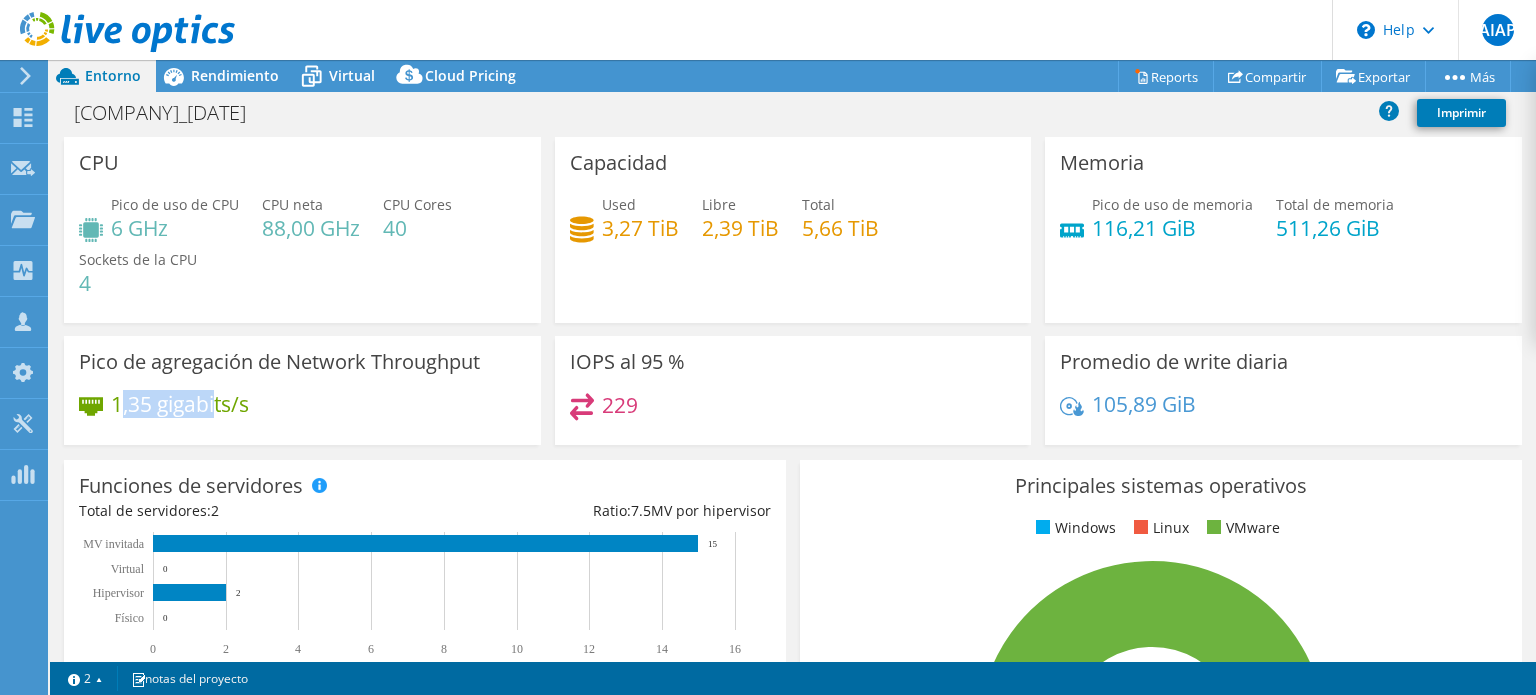 drag, startPoint x: 215, startPoint y: 405, endPoint x: 118, endPoint y: 411, distance: 97.18539 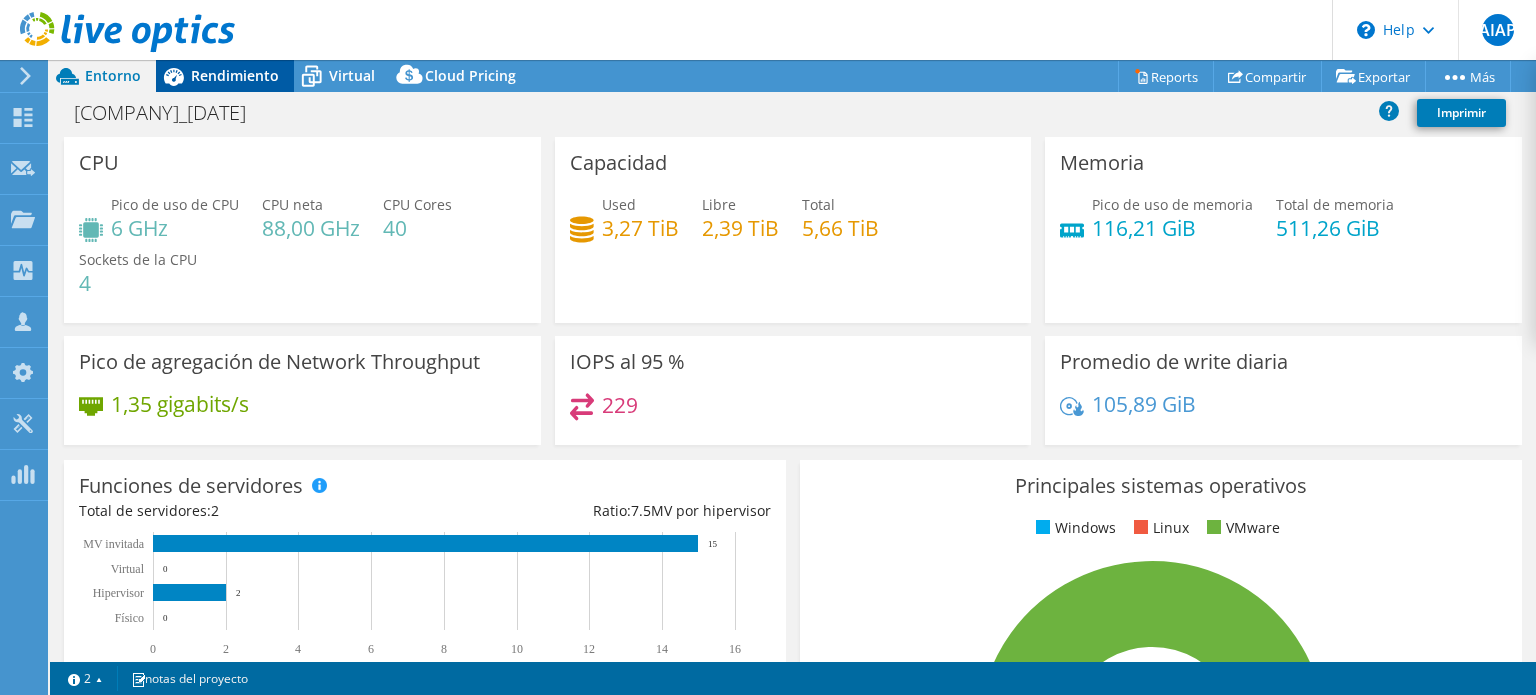 click on "Rendimiento" at bounding box center (235, 75) 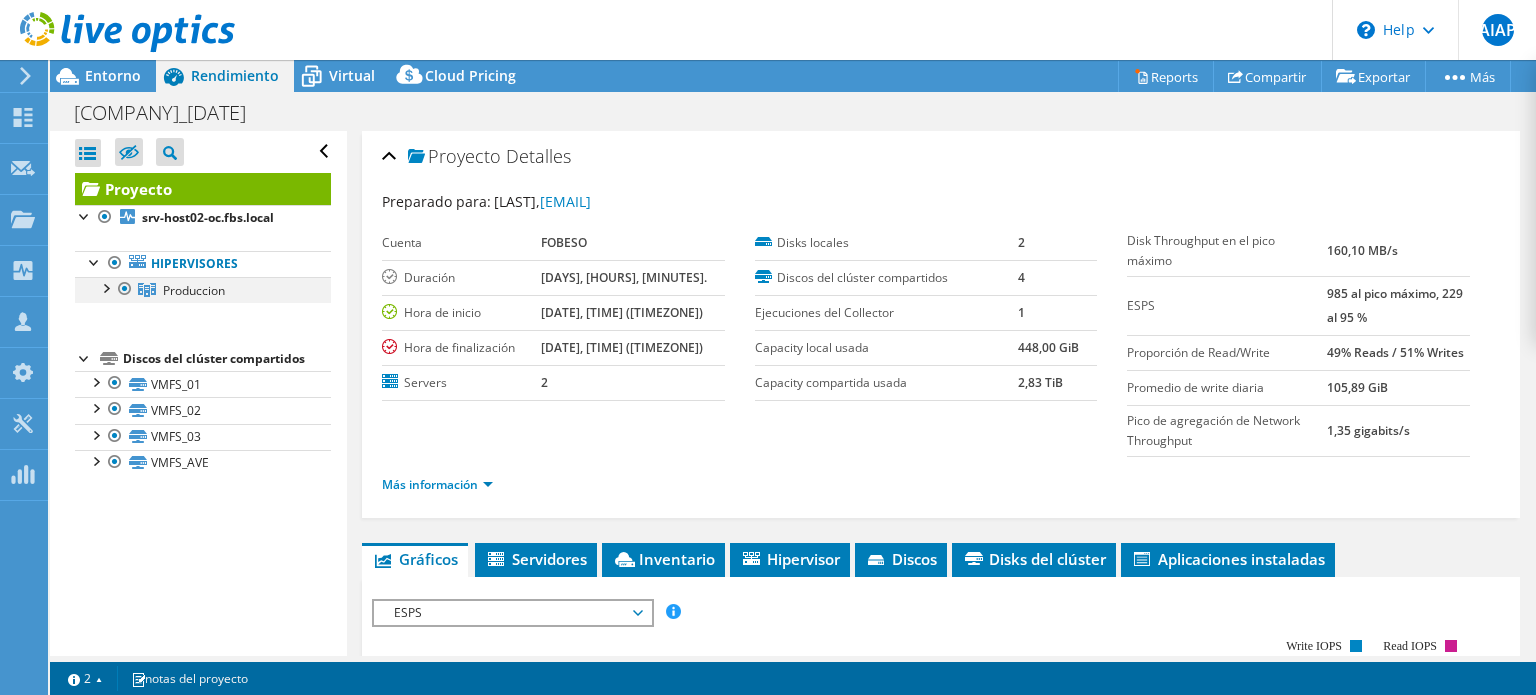 click at bounding box center [105, 287] 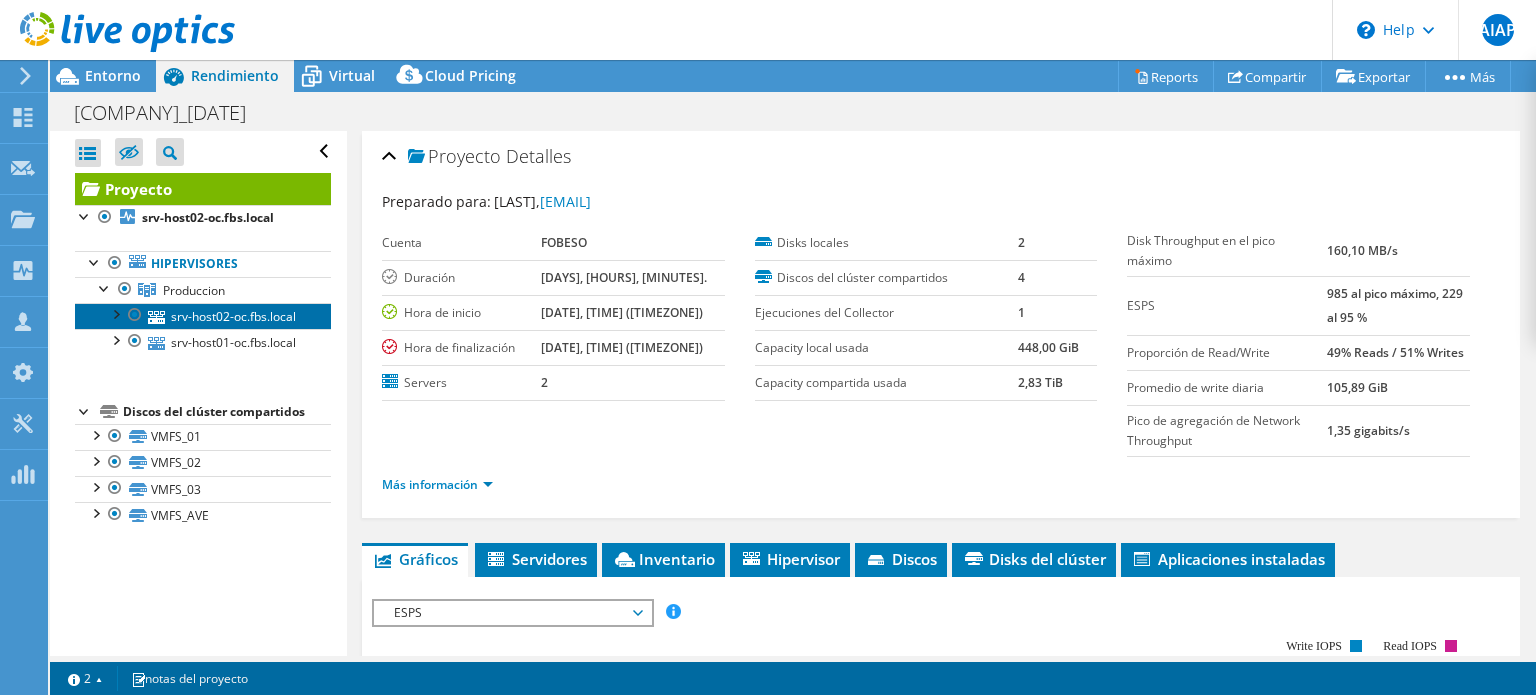 click on "srv-host02-oc.fbs.local" at bounding box center (203, 316) 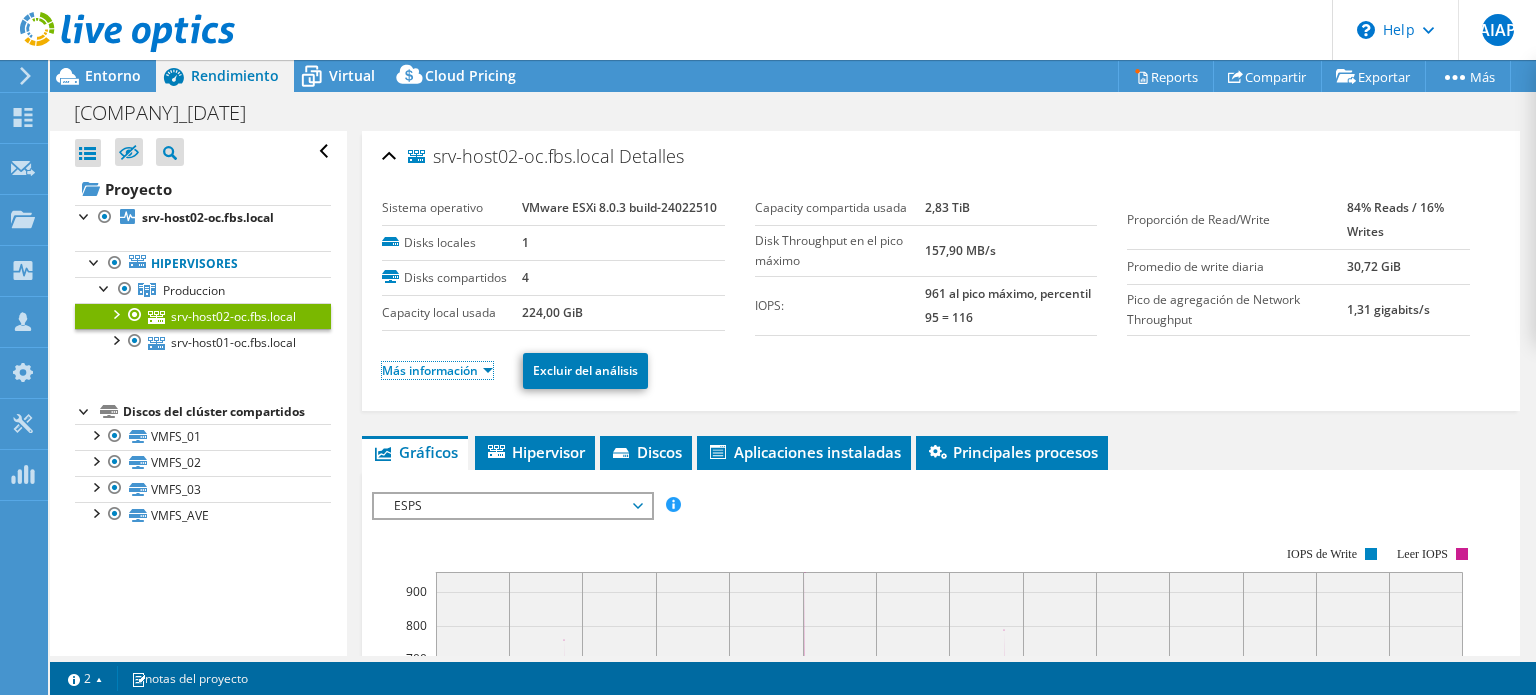 click on "Más información" at bounding box center (437, 370) 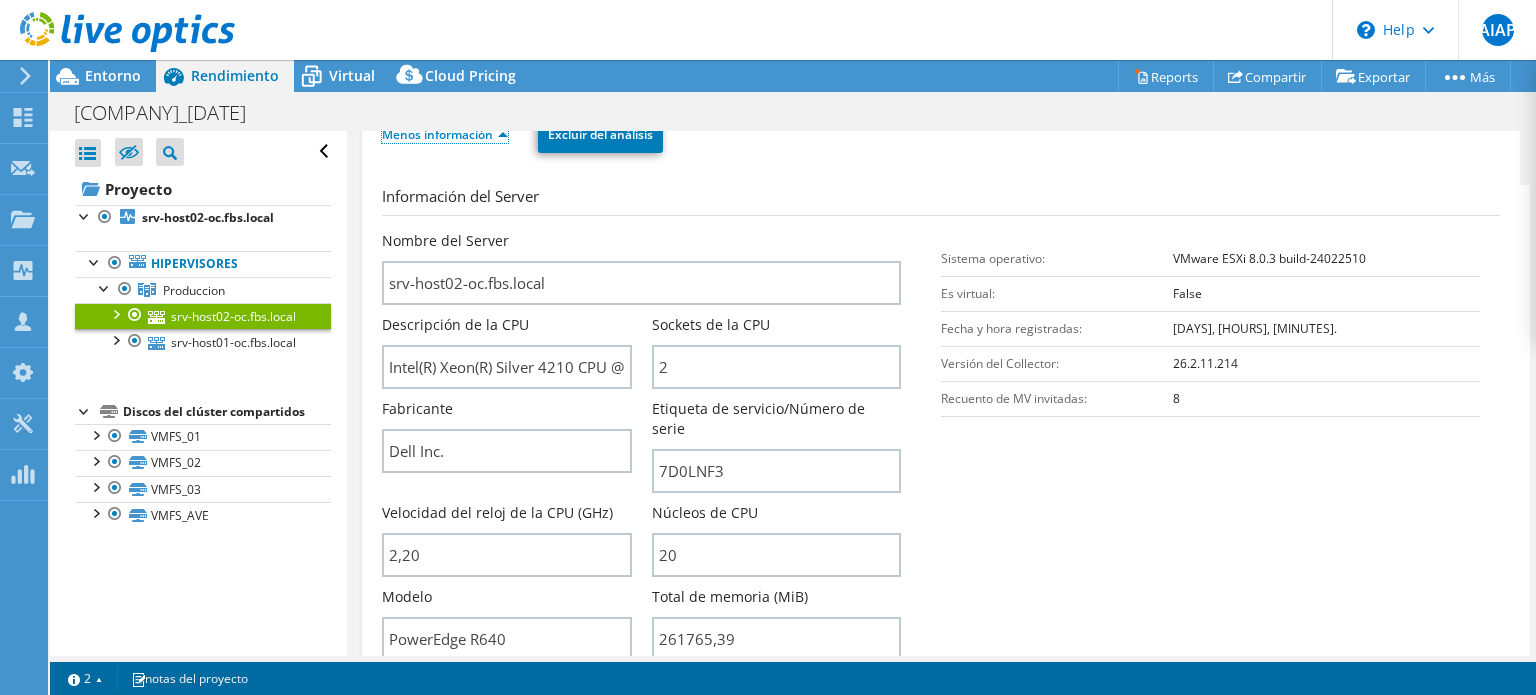 scroll, scrollTop: 256, scrollLeft: 0, axis: vertical 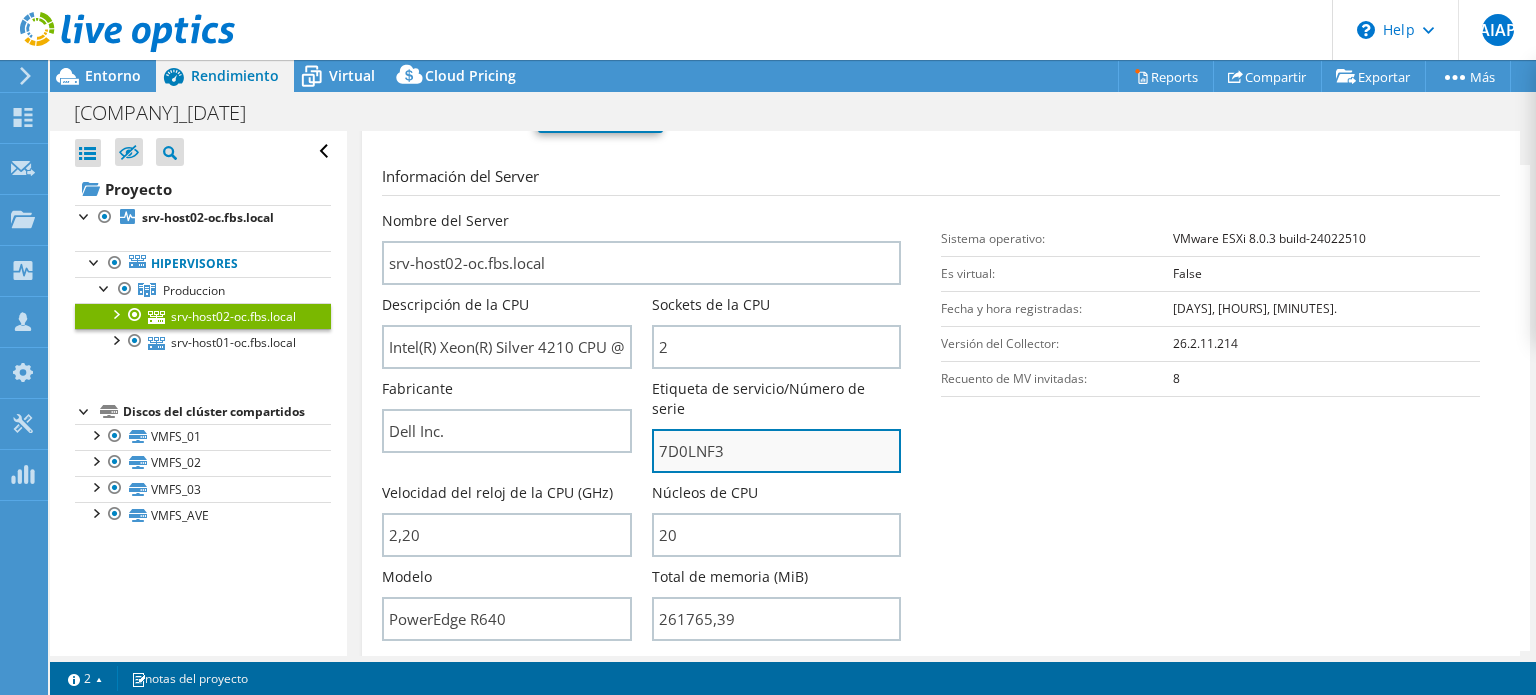 click on "7D0LNF3" at bounding box center [776, 451] 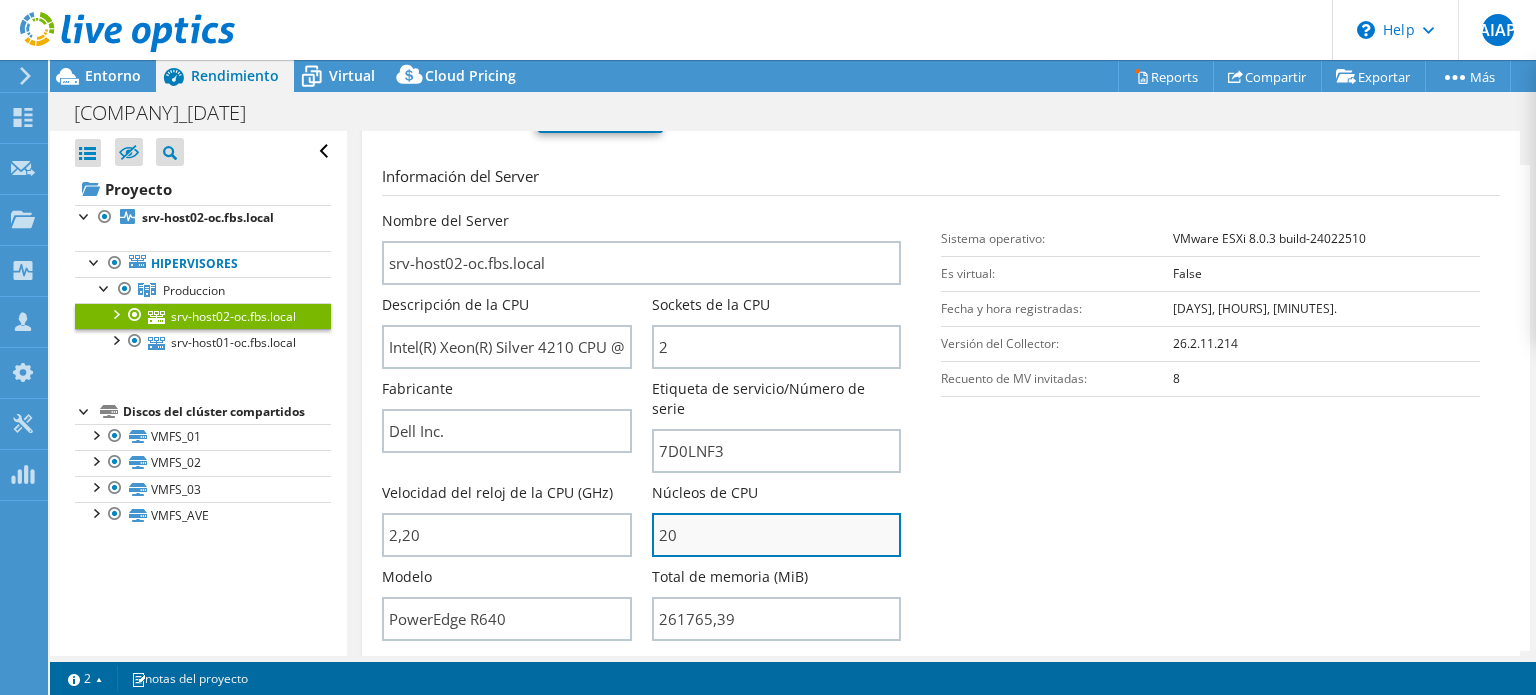 click on "20" at bounding box center (776, 535) 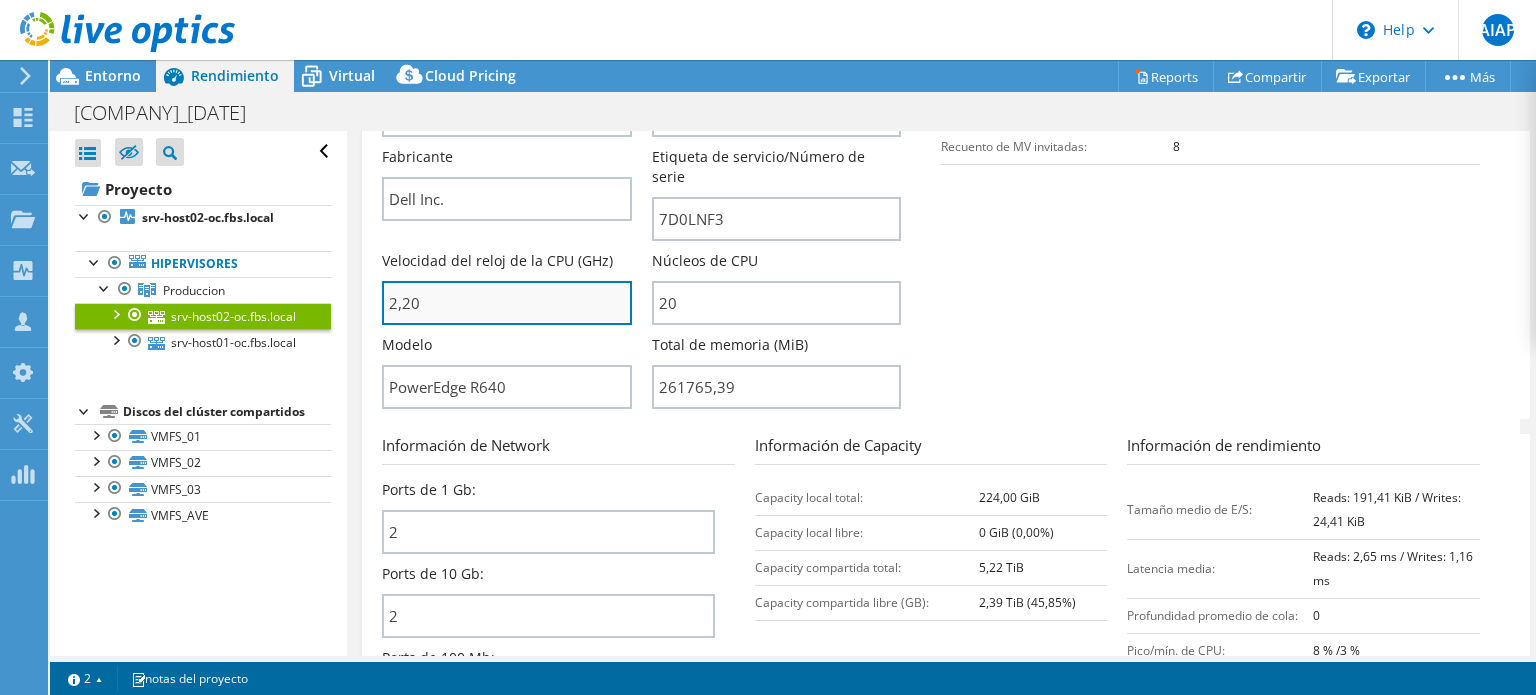 click on "2,20" at bounding box center [506, 303] 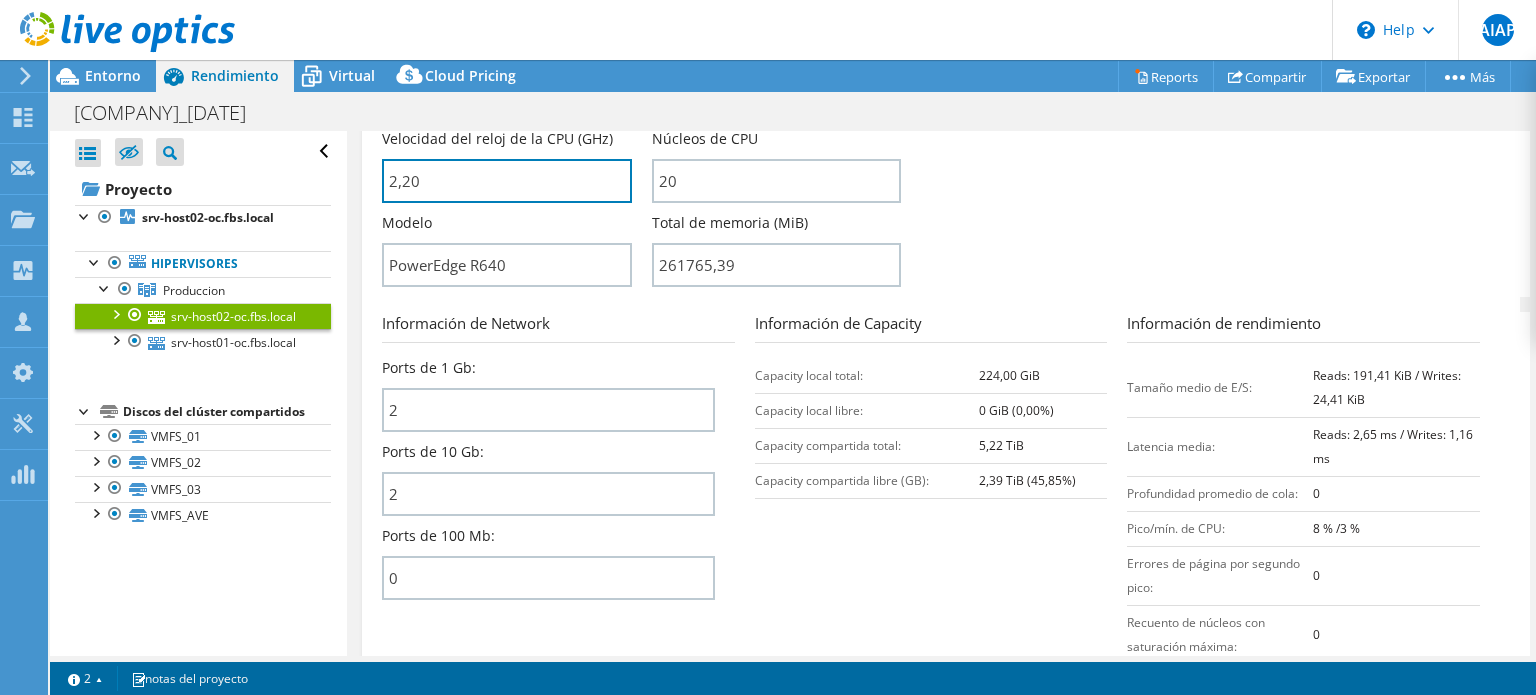 scroll, scrollTop: 664, scrollLeft: 0, axis: vertical 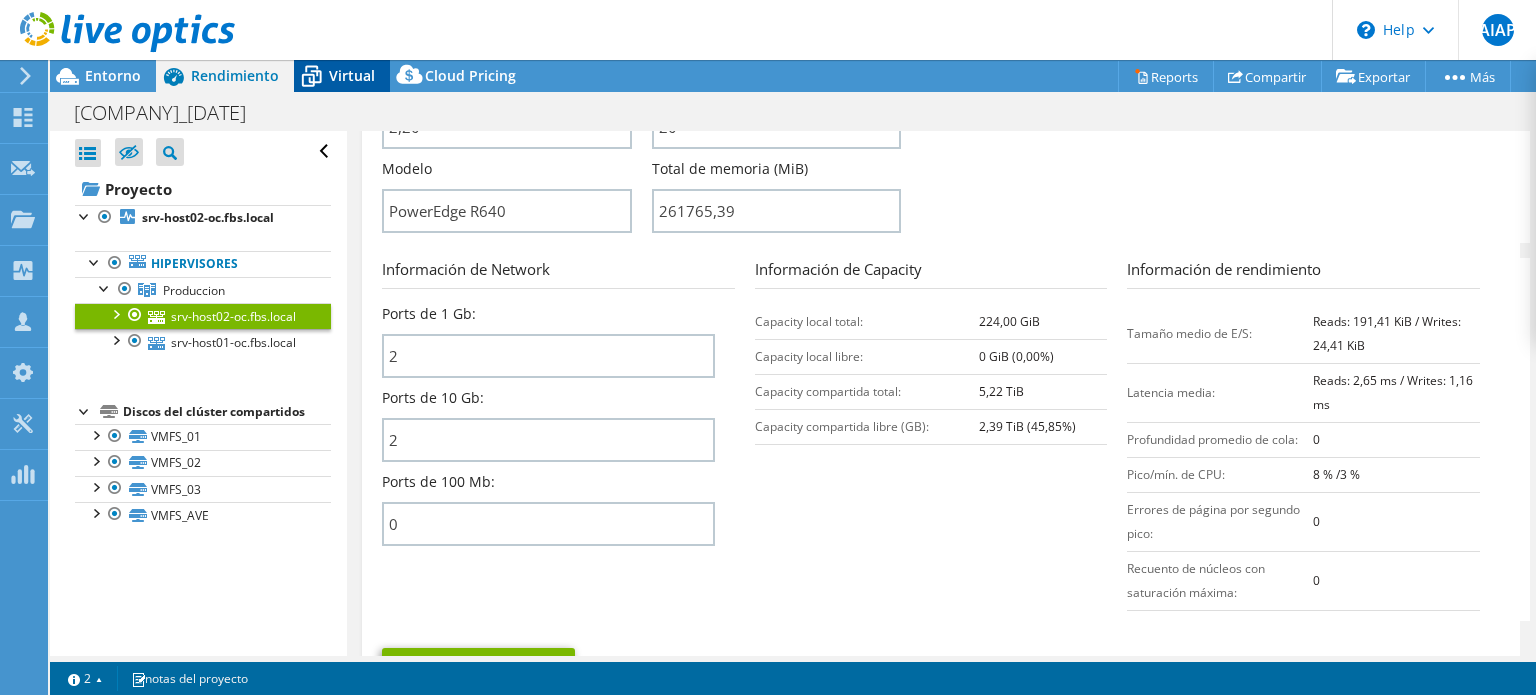 type on "220" 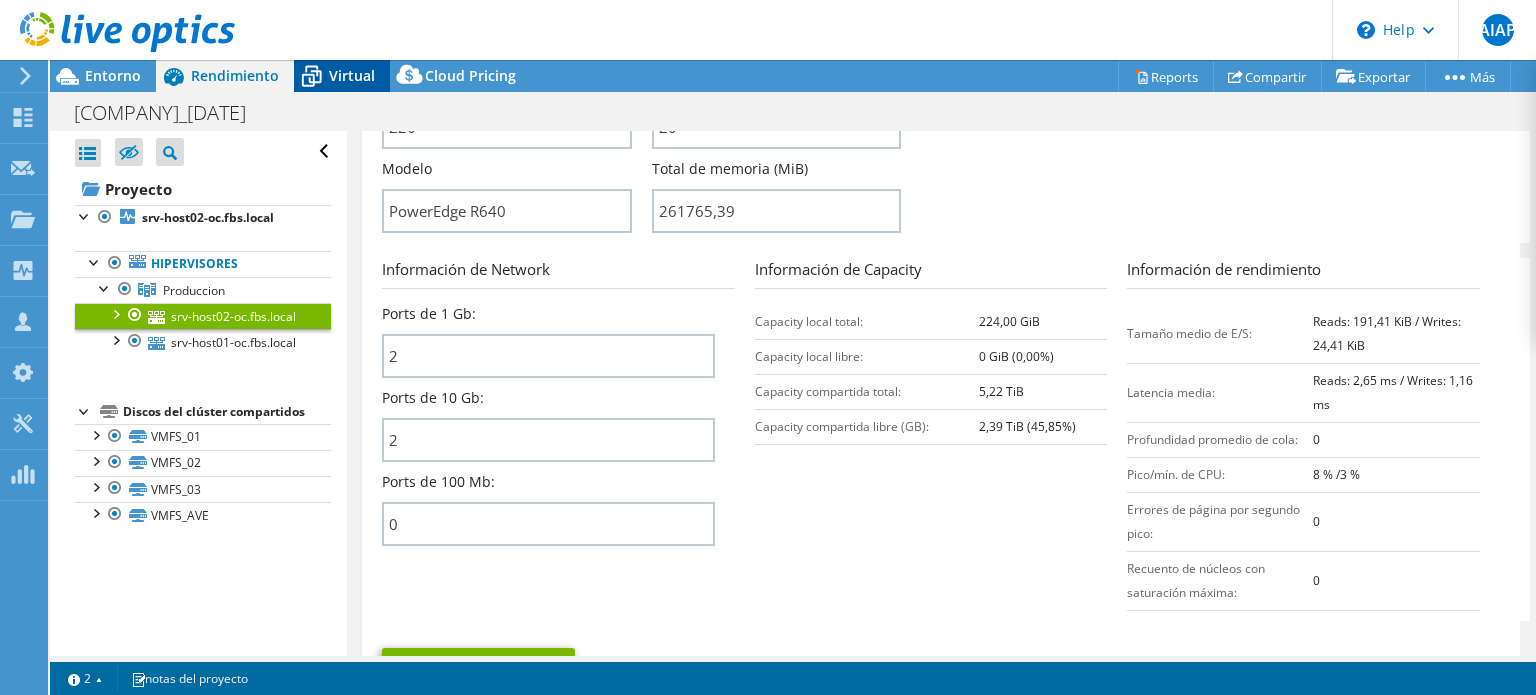 click on "Virtual" at bounding box center [352, 75] 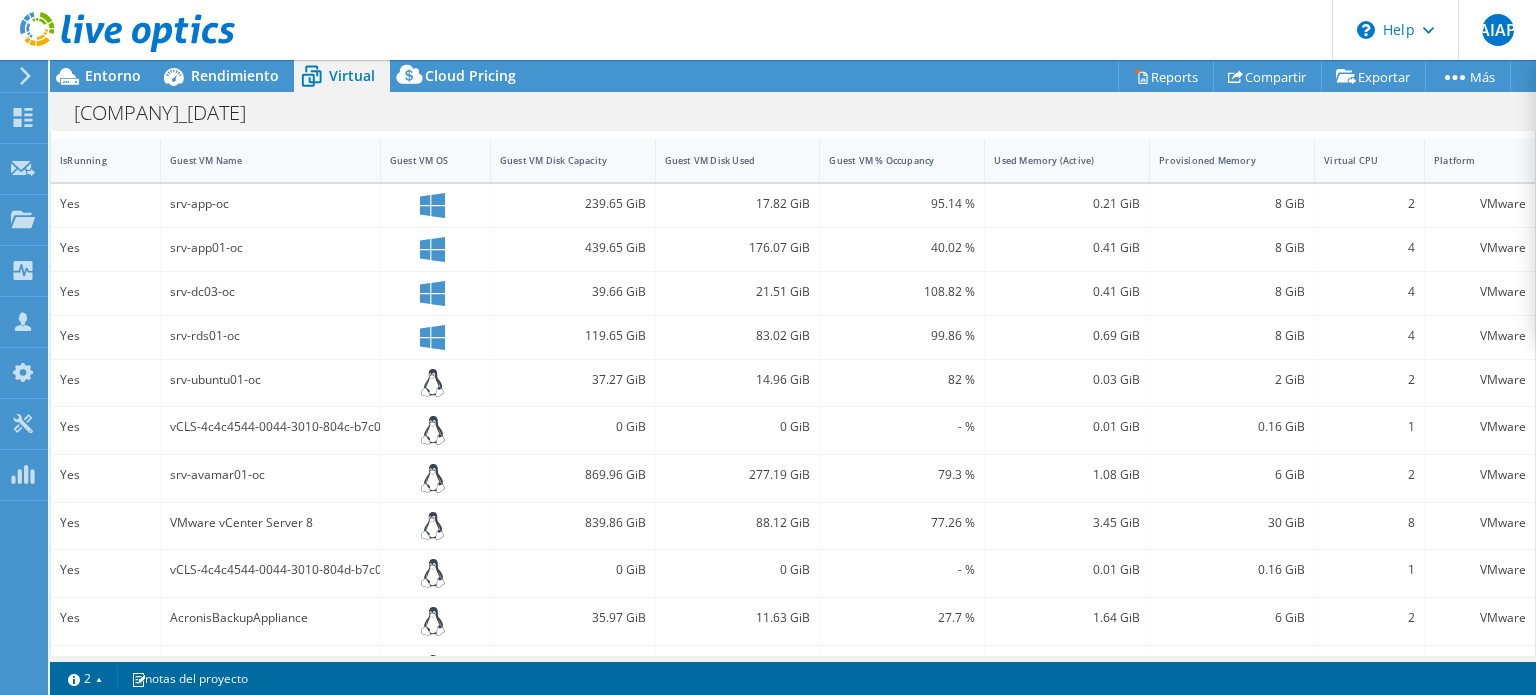 scroll, scrollTop: 444, scrollLeft: 0, axis: vertical 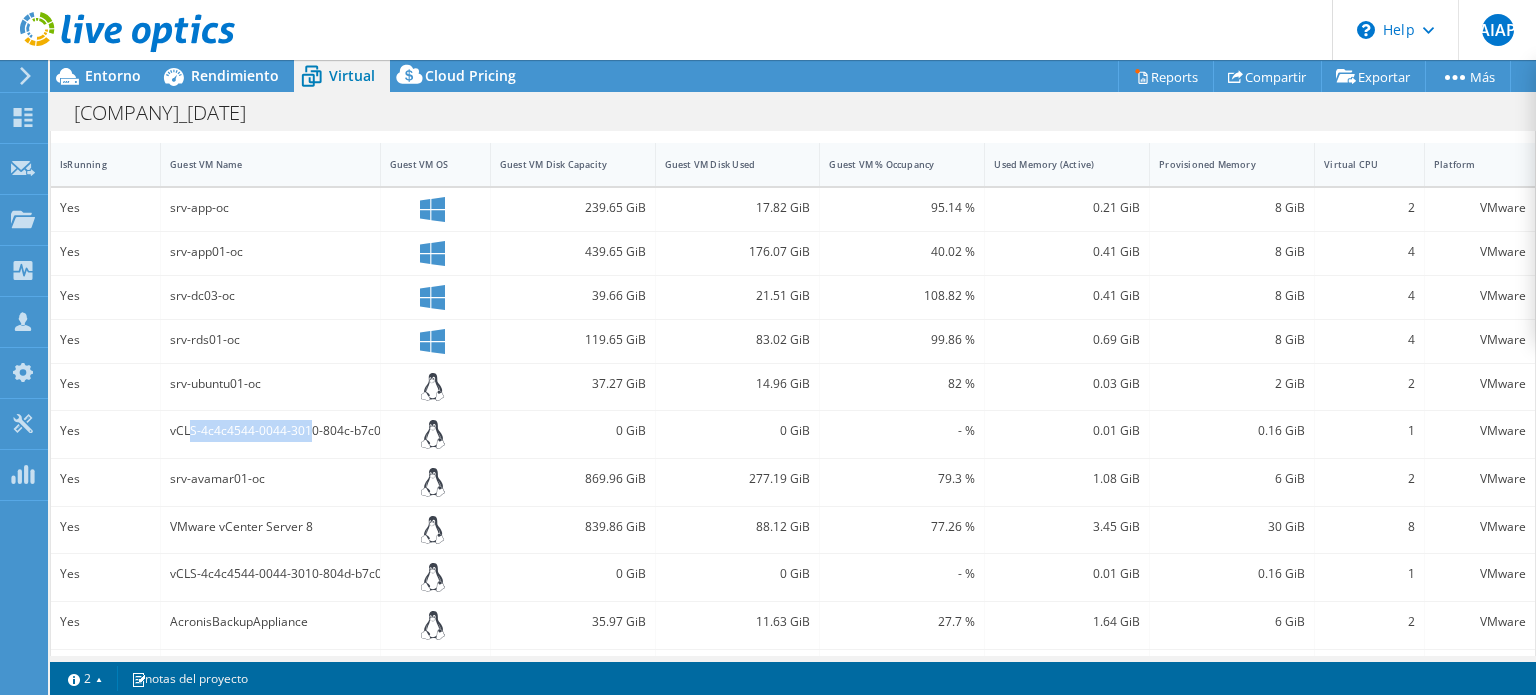 drag, startPoint x: 186, startPoint y: 423, endPoint x: 306, endPoint y: 429, distance: 120.14991 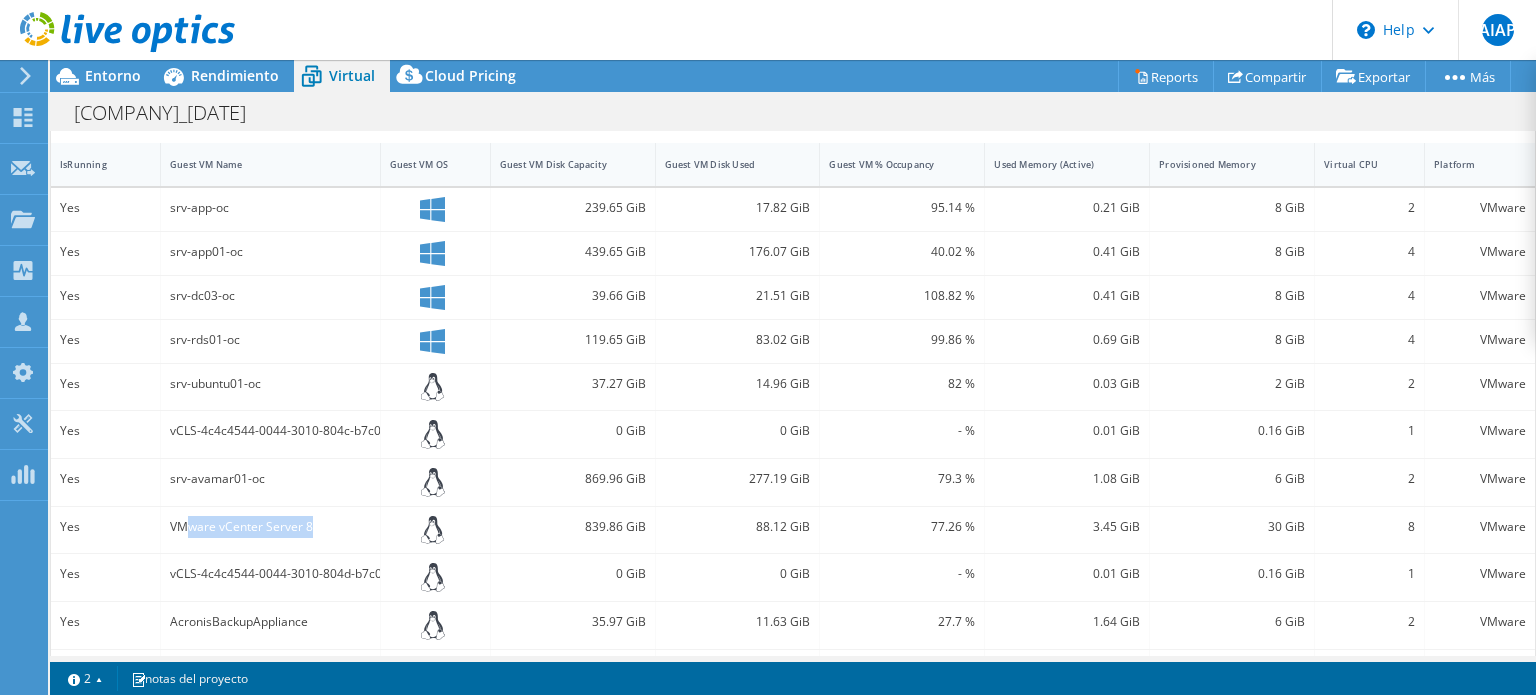 drag, startPoint x: 182, startPoint y: 517, endPoint x: 329, endPoint y: 524, distance: 147.16656 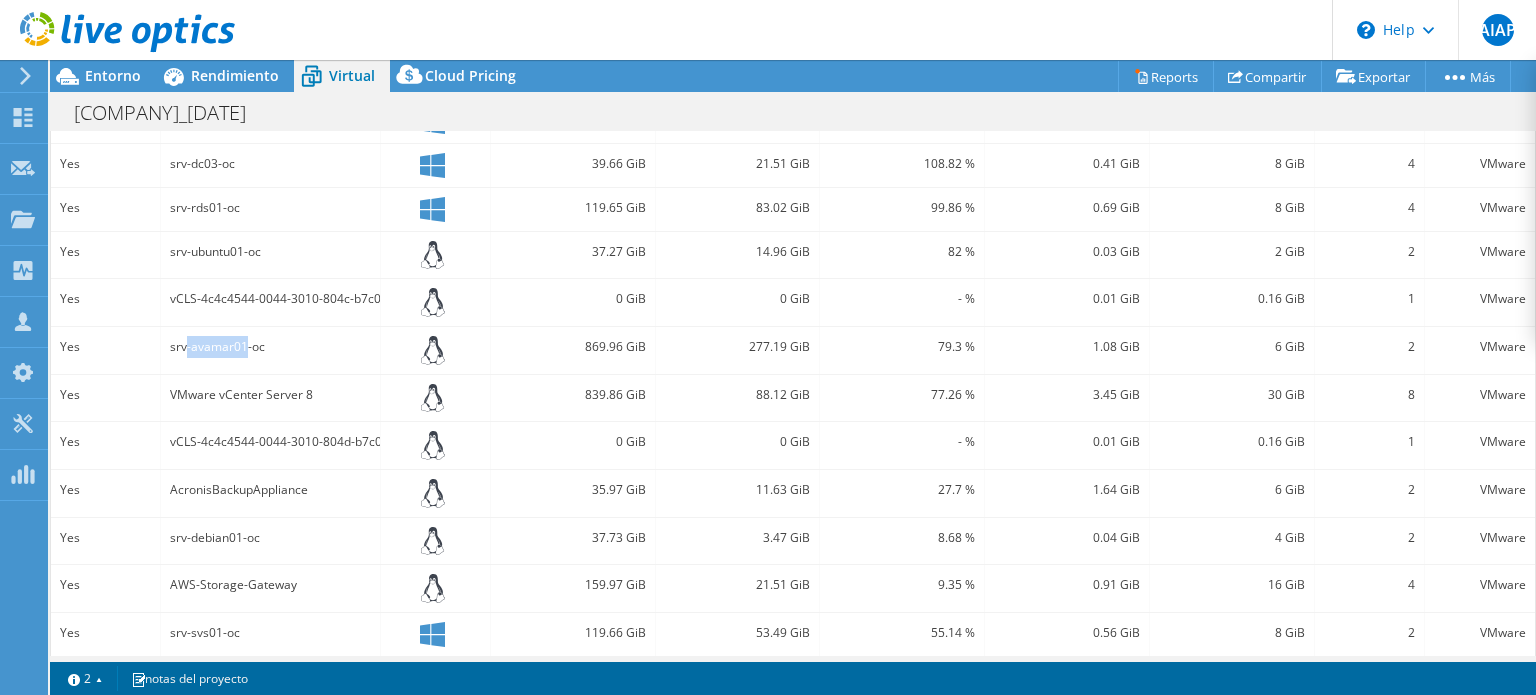 drag, startPoint x: 184, startPoint y: 343, endPoint x: 244, endPoint y: 338, distance: 60.207973 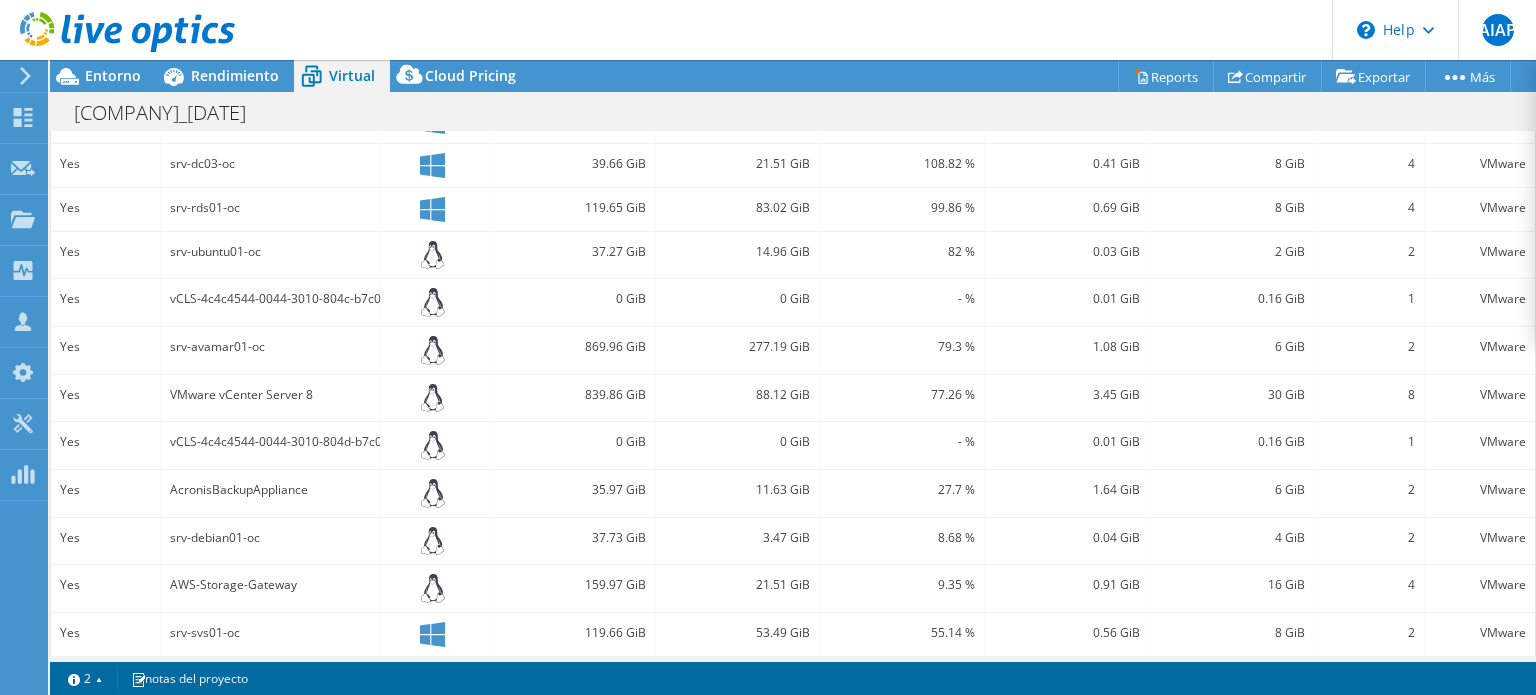 click on "srv-avamar01-oc" at bounding box center [270, 347] 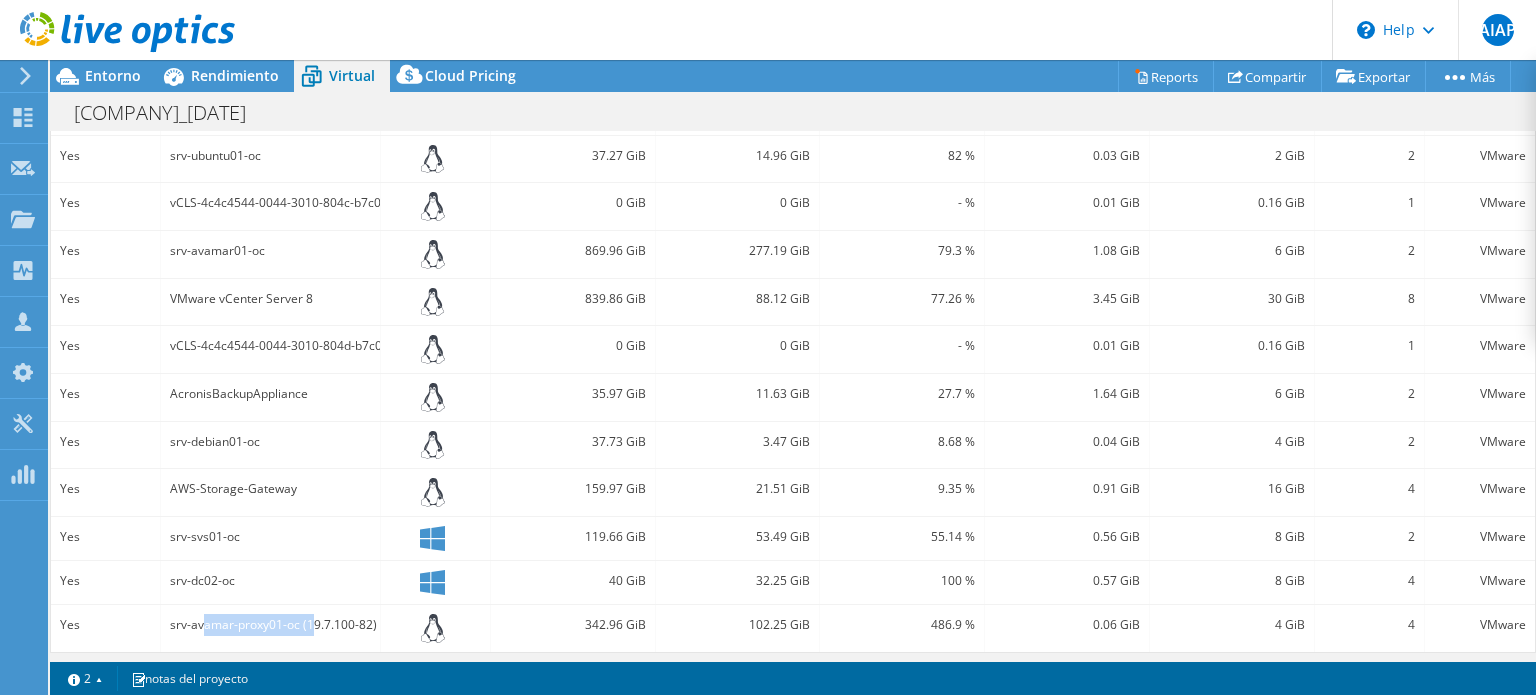 drag, startPoint x: 202, startPoint y: 615, endPoint x: 313, endPoint y: 620, distance: 111.11256 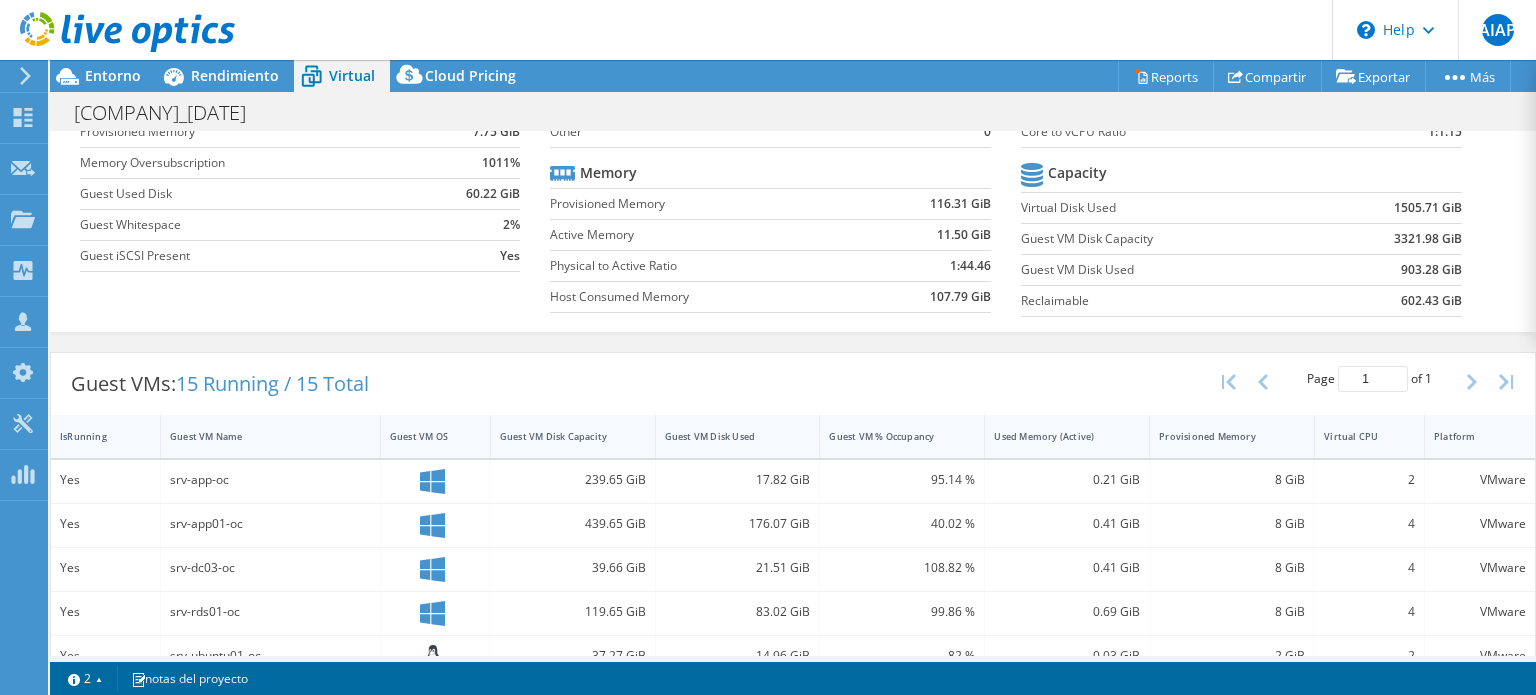 scroll, scrollTop: 172, scrollLeft: 0, axis: vertical 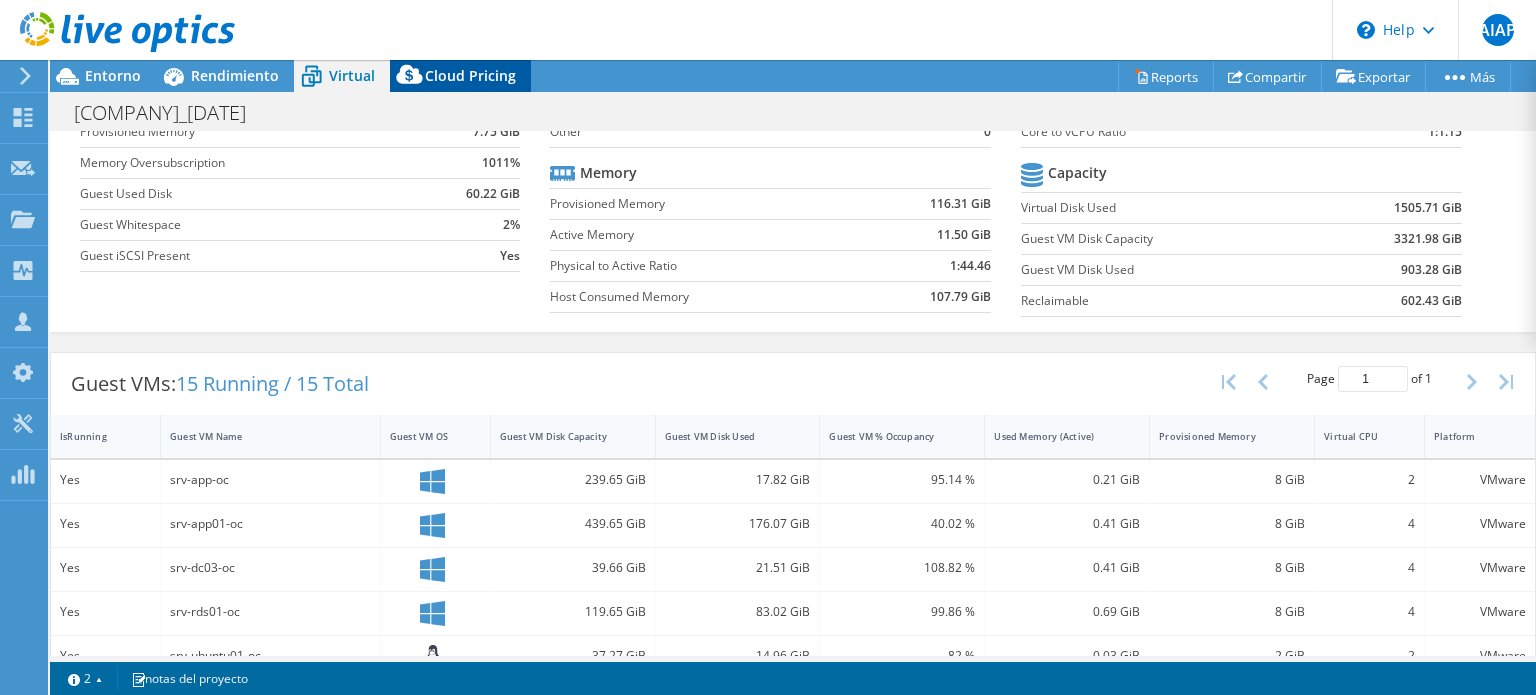 click on "Cloud Pricing" at bounding box center (470, 75) 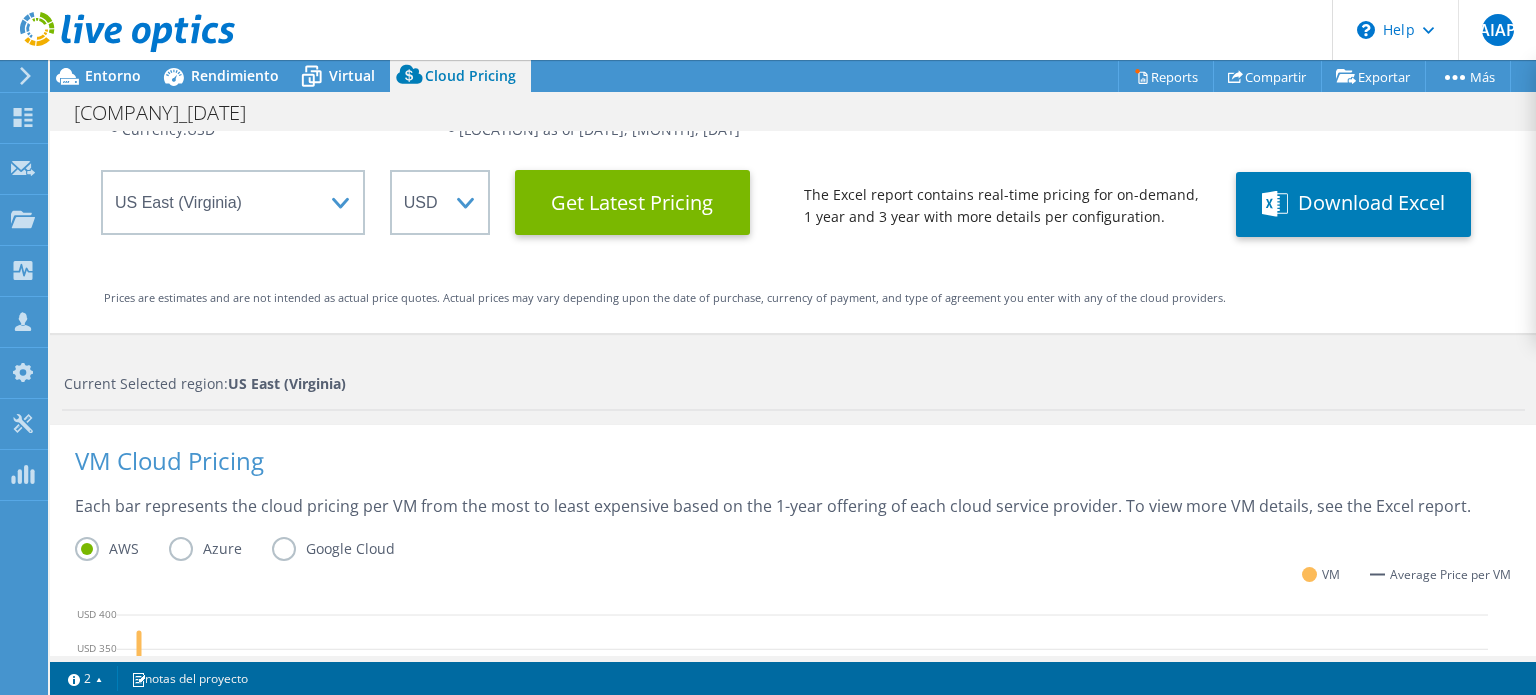 scroll, scrollTop: 0, scrollLeft: 0, axis: both 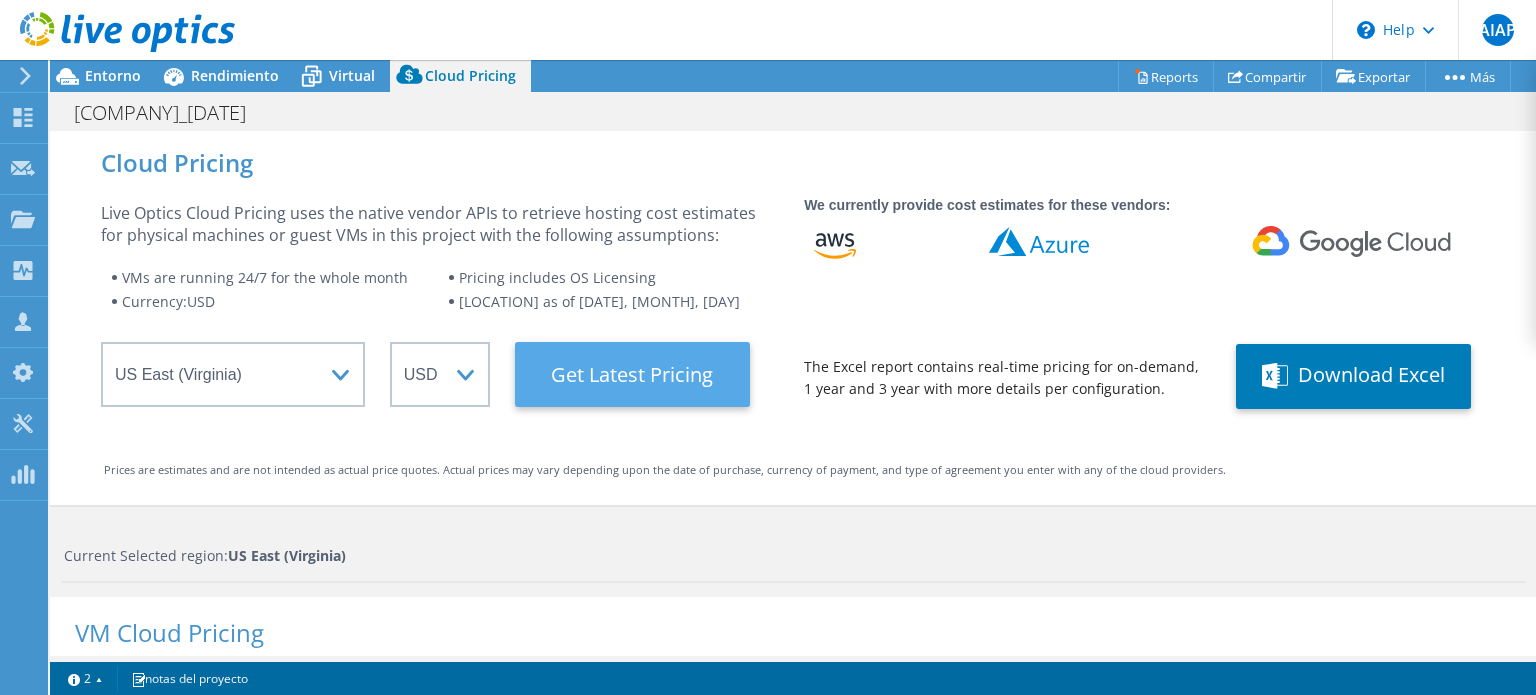 click on "Get Latest Pricing" at bounding box center [632, 374] 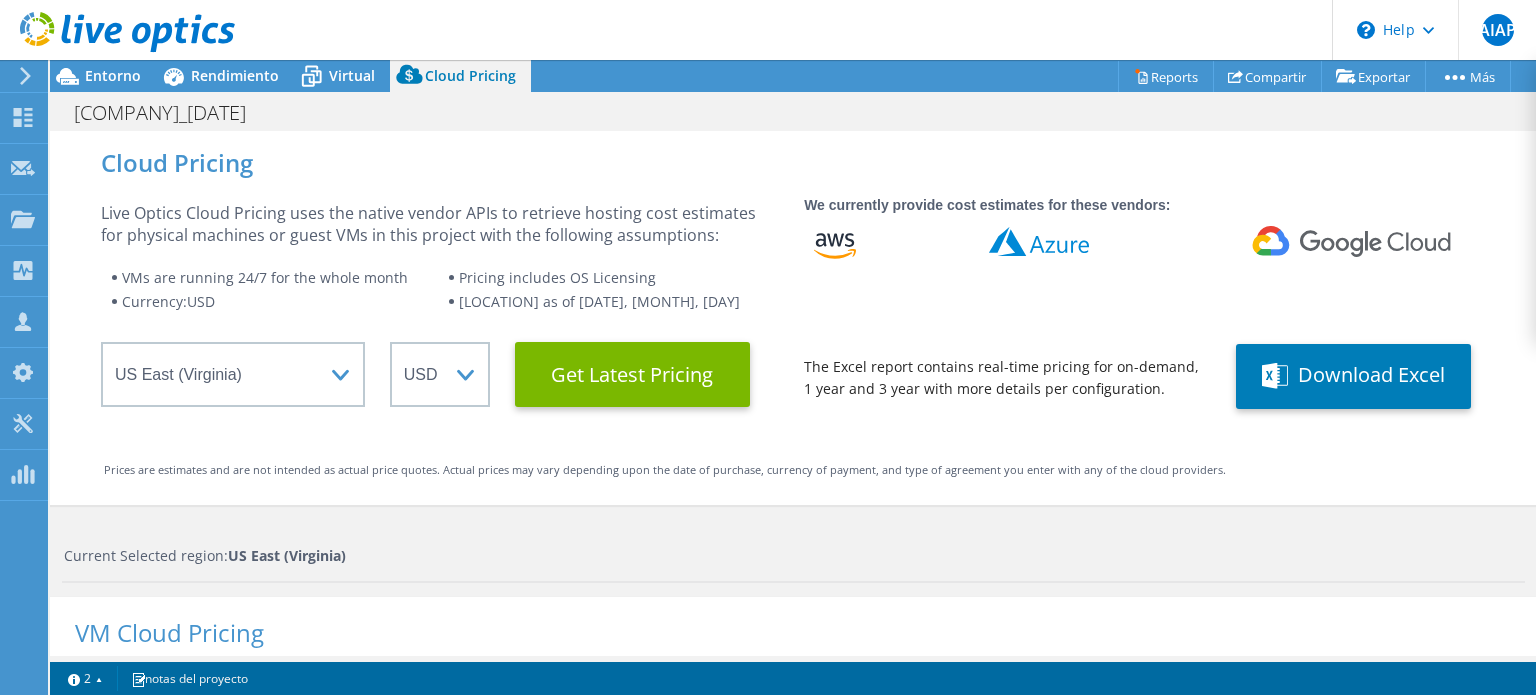 drag, startPoint x: 565, startPoint y: 301, endPoint x: 766, endPoint y: 301, distance: 201 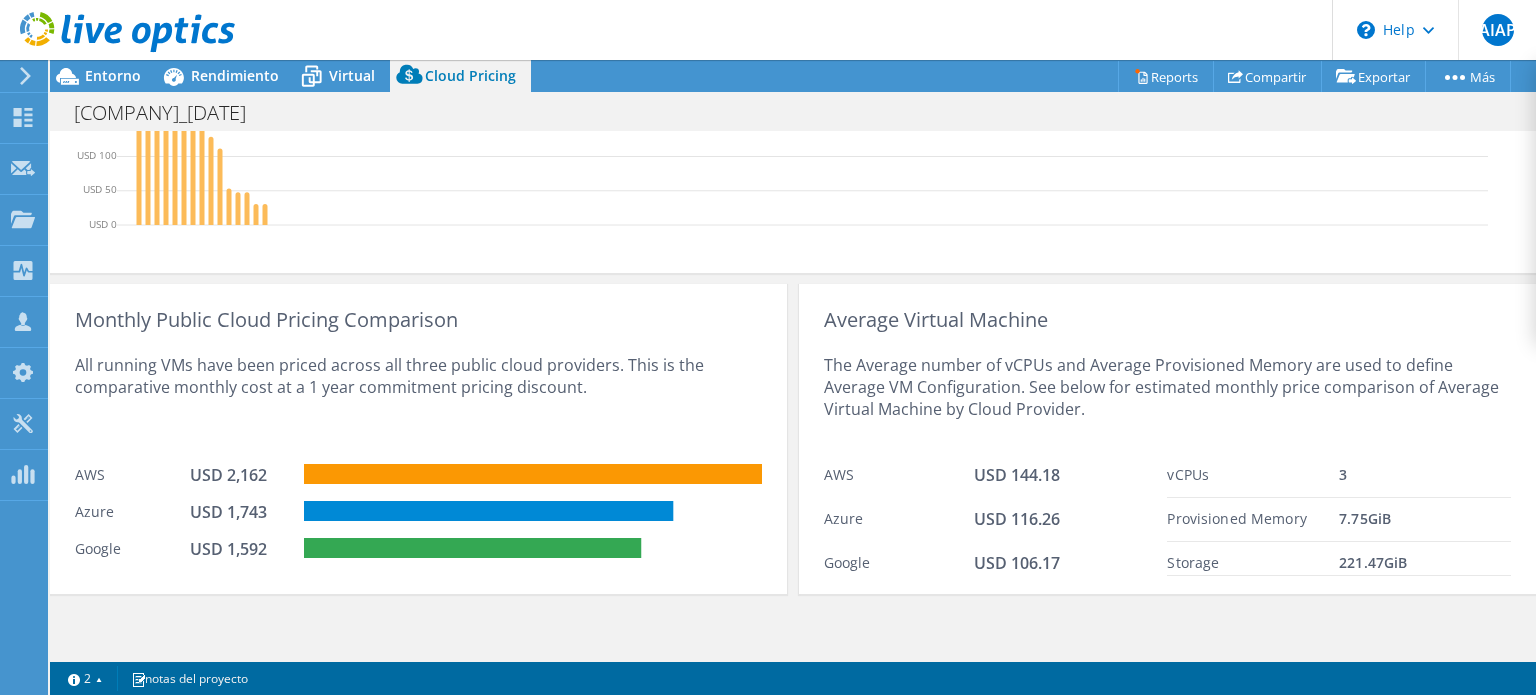 scroll, scrollTop: 837, scrollLeft: 0, axis: vertical 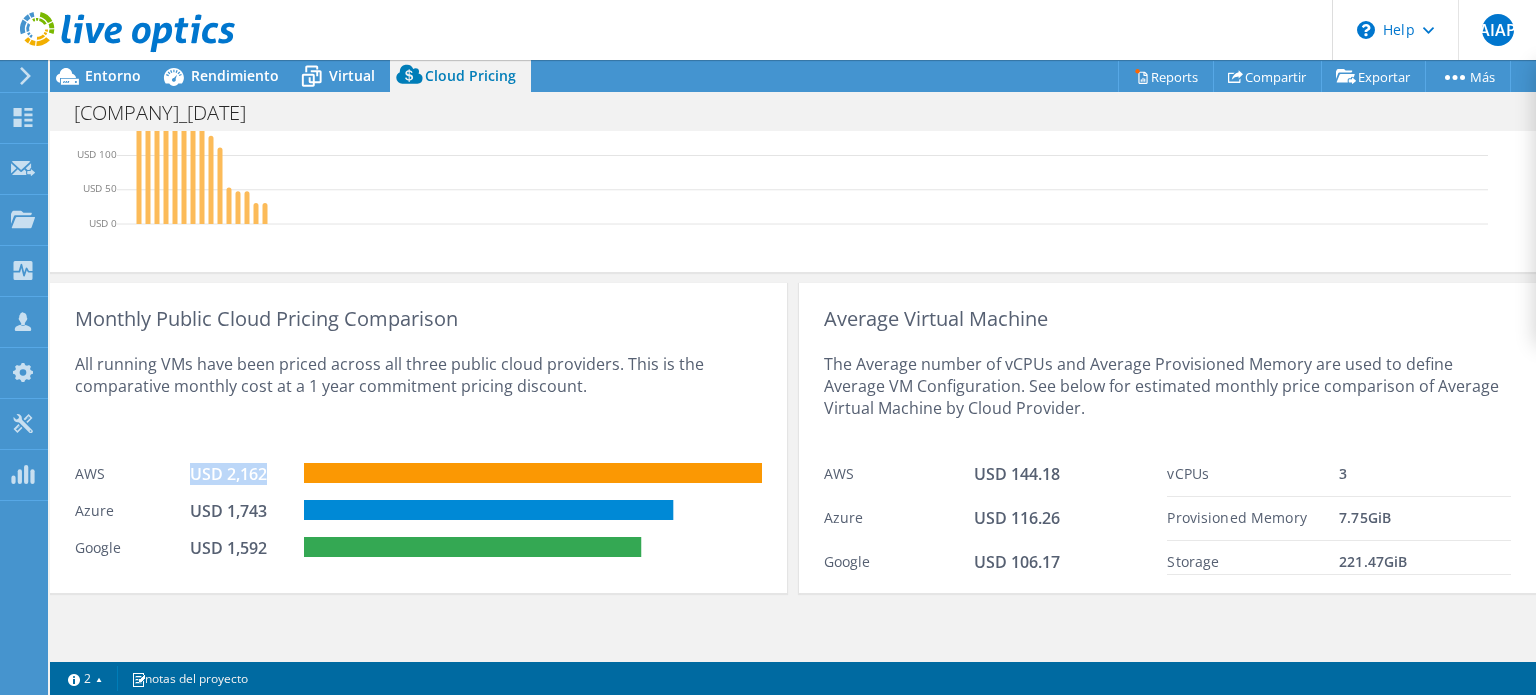 drag, startPoint x: 188, startPoint y: 470, endPoint x: 269, endPoint y: 475, distance: 81.154175 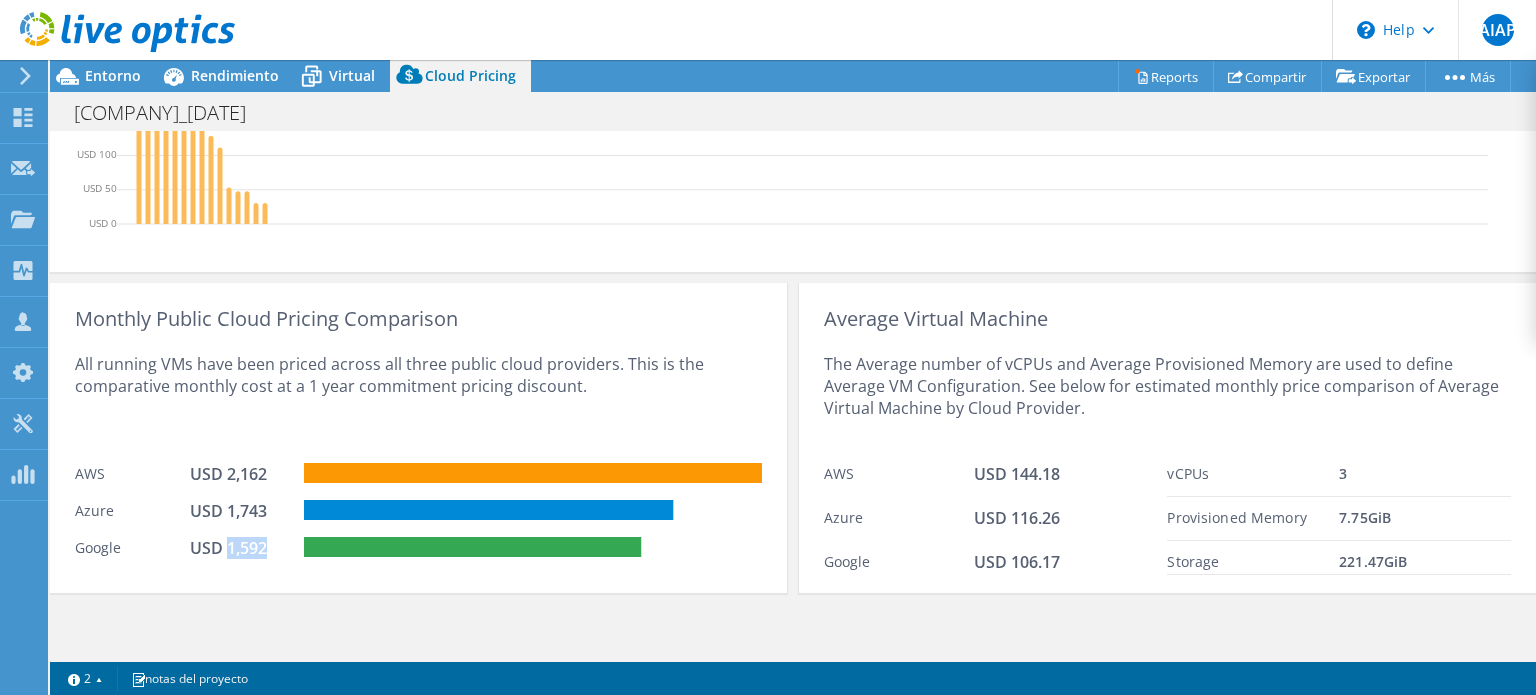 drag, startPoint x: 223, startPoint y: 539, endPoint x: 275, endPoint y: 549, distance: 52.95281 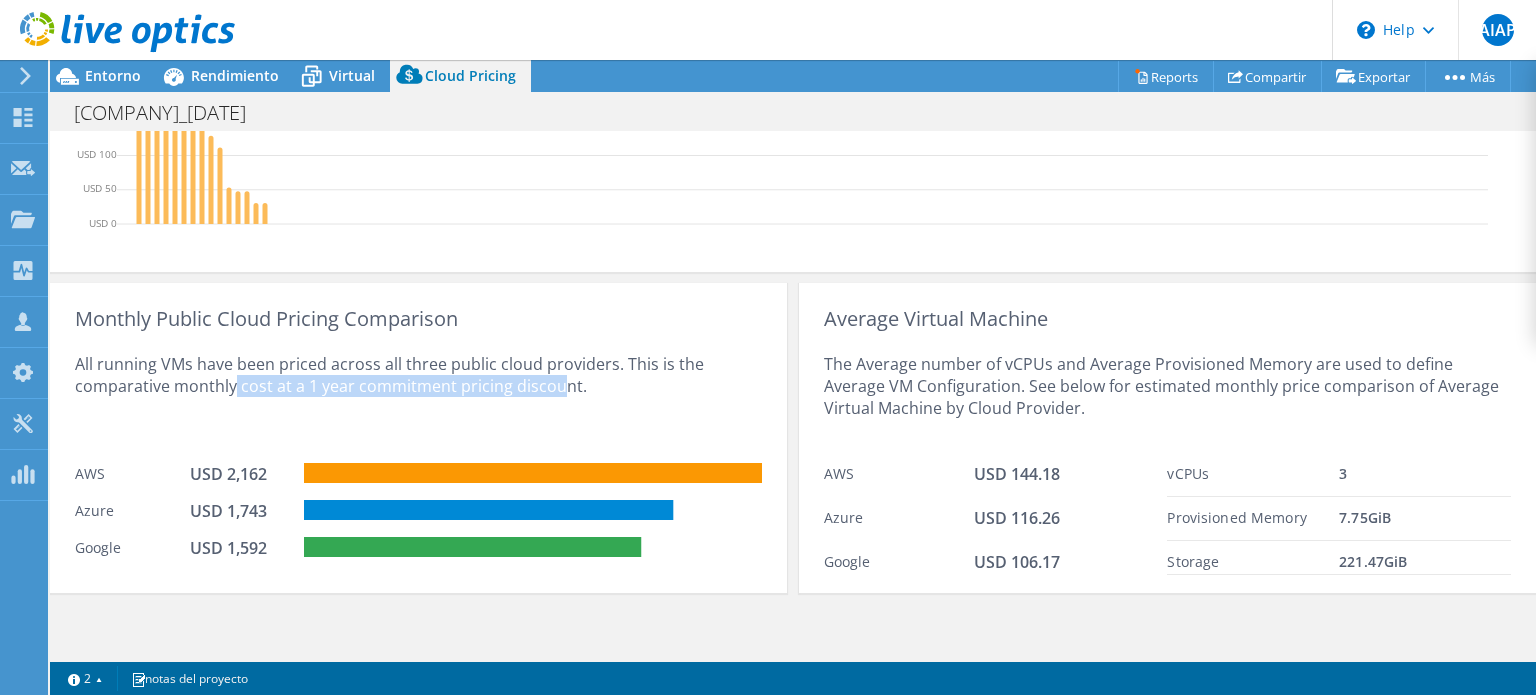 drag, startPoint x: 235, startPoint y: 382, endPoint x: 555, endPoint y: 398, distance: 320.39975 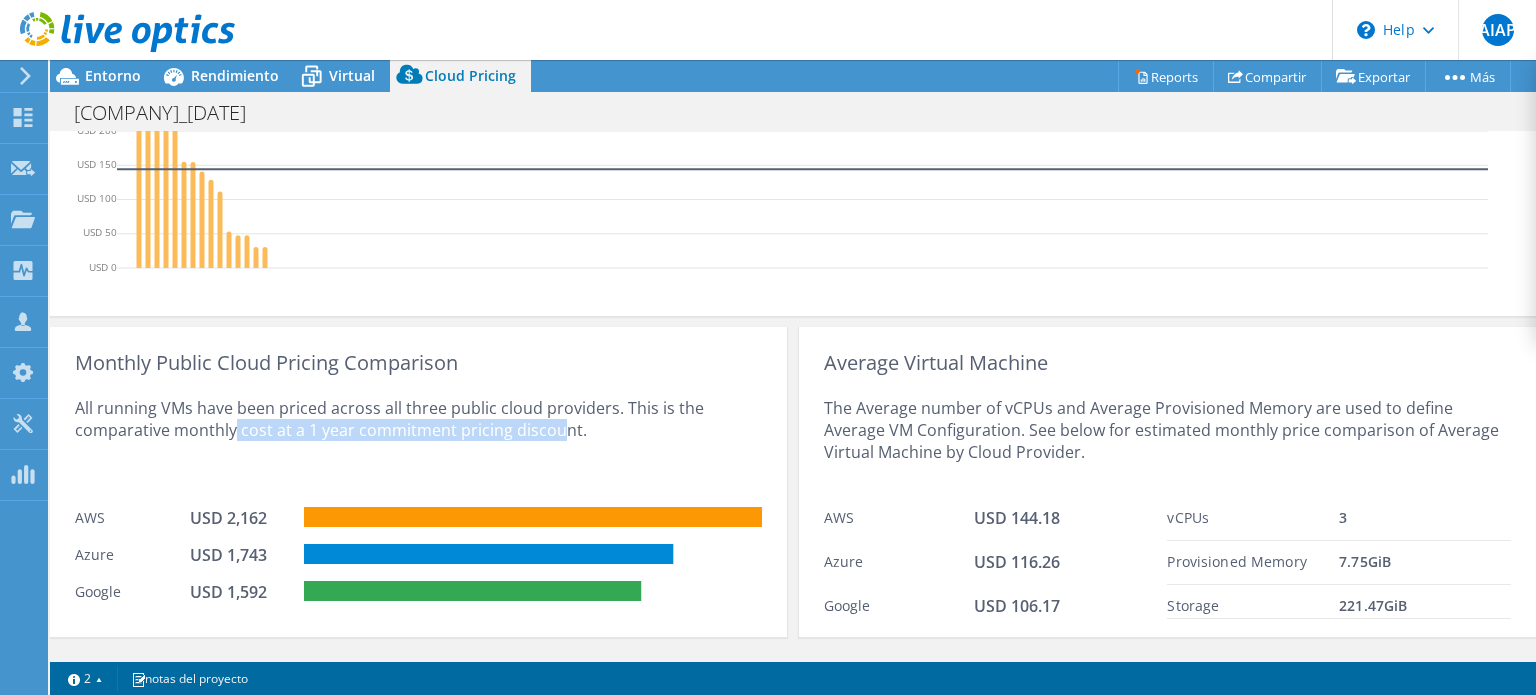 scroll, scrollTop: 797, scrollLeft: 0, axis: vertical 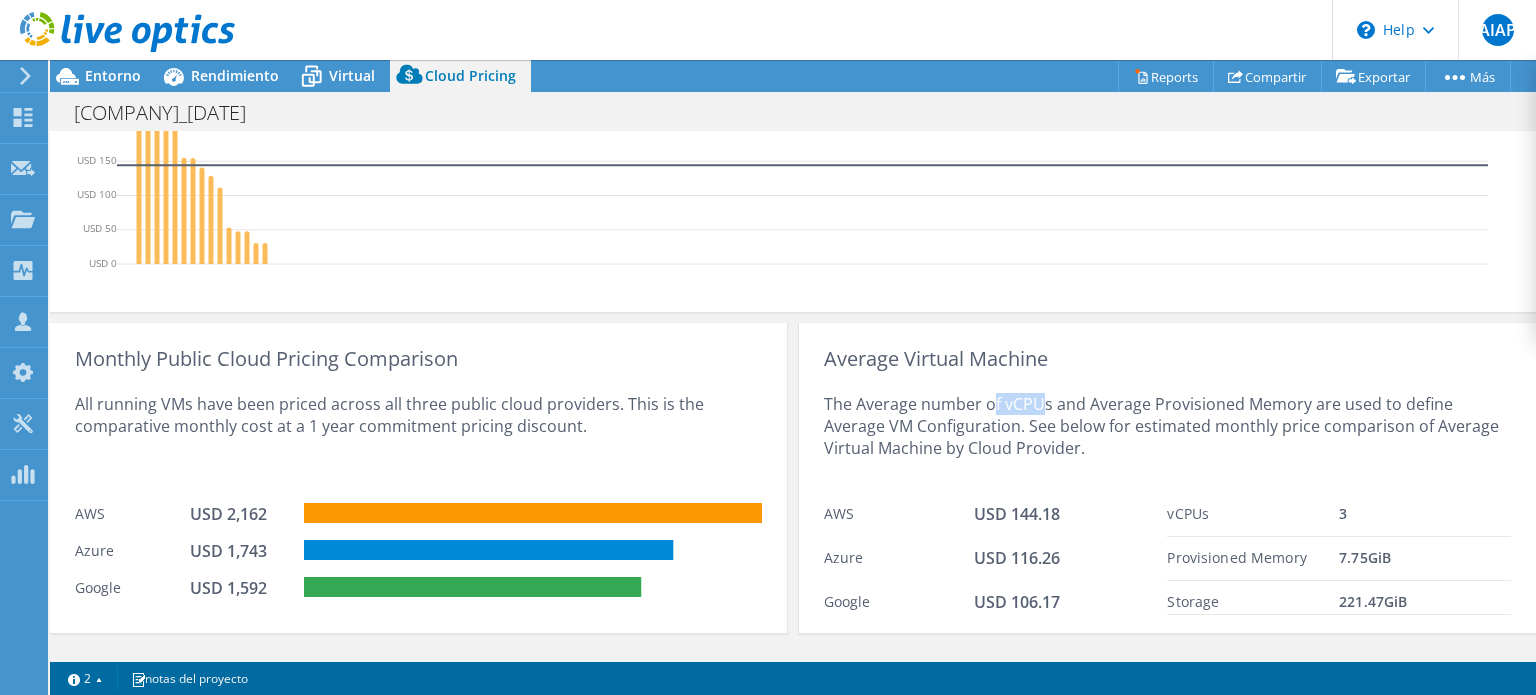 drag, startPoint x: 988, startPoint y: 411, endPoint x: 1035, endPoint y: 407, distance: 47.169907 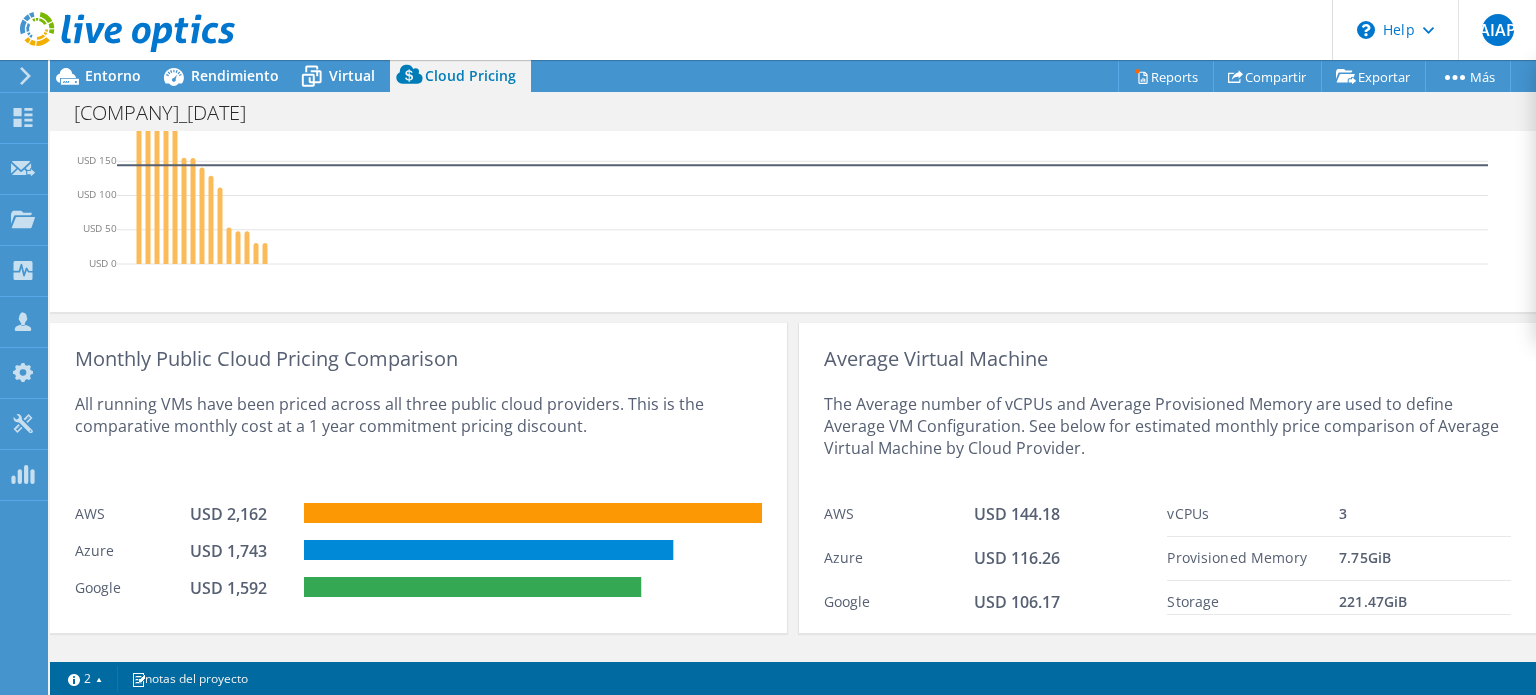 click on "USD 2,162" at bounding box center [240, 514] 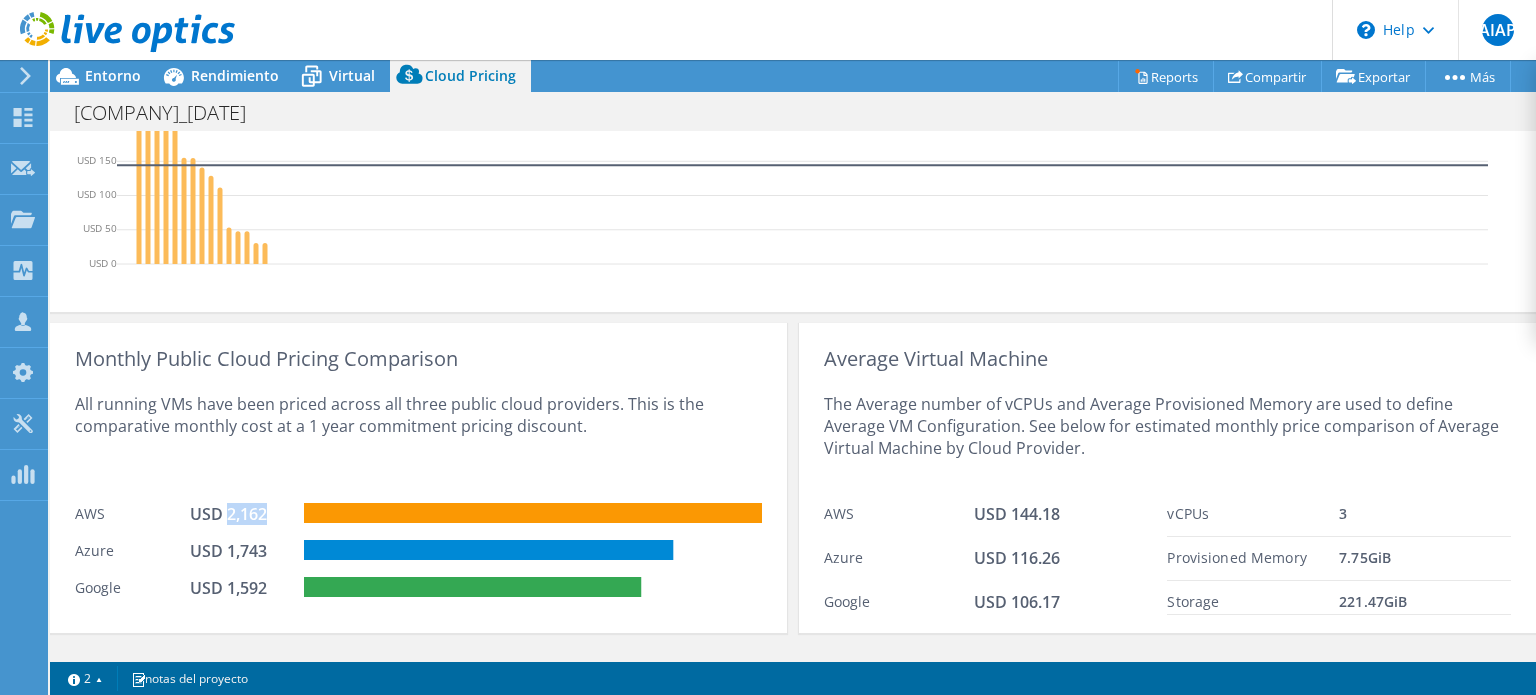 click on "USD 2,162" at bounding box center [240, 514] 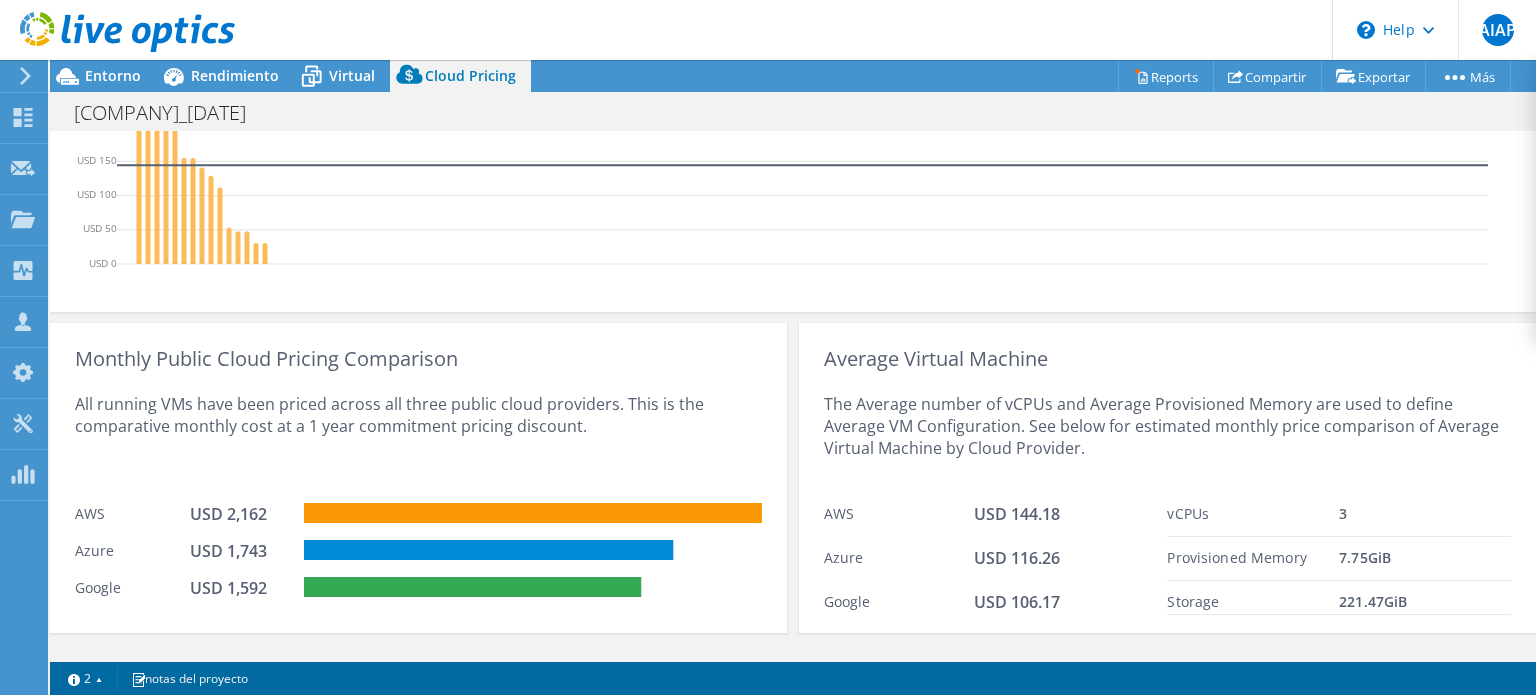 click on "USD 1,592" at bounding box center (240, 588) 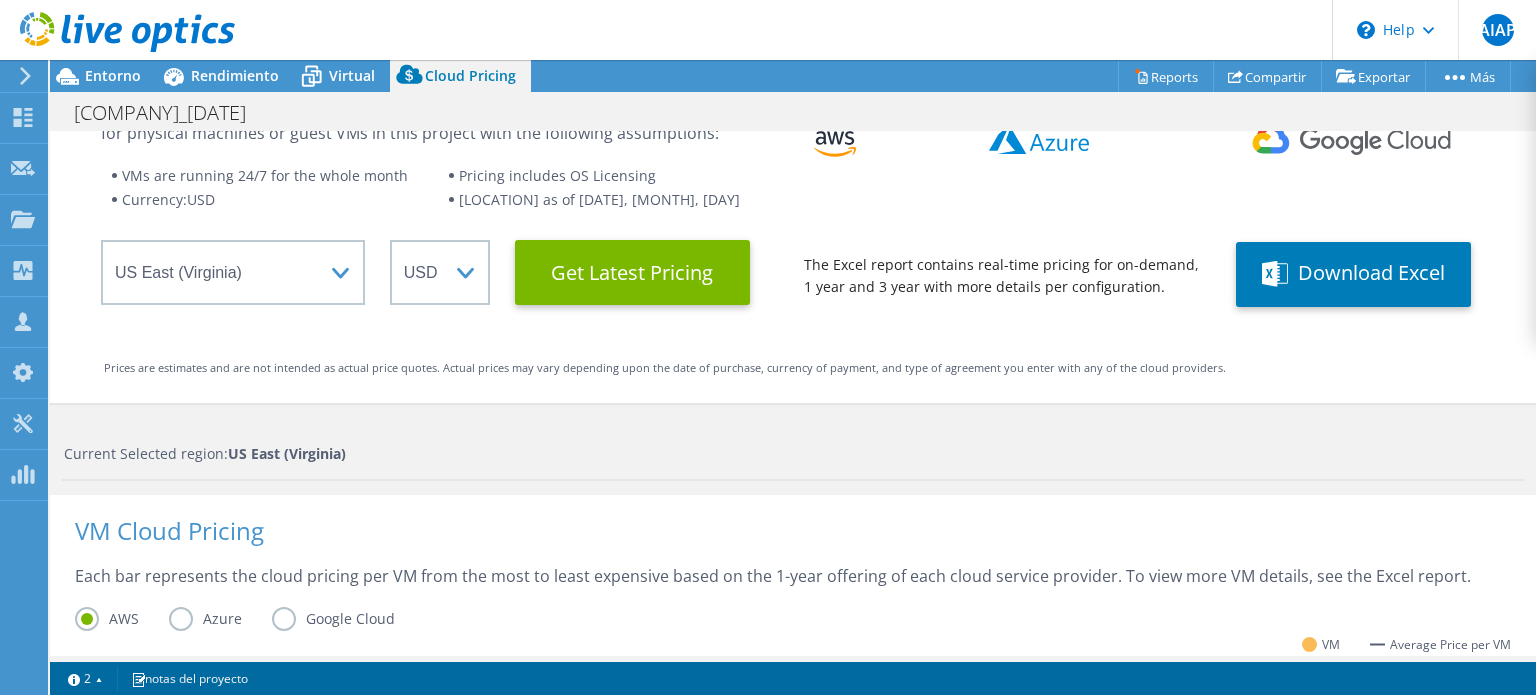 scroll, scrollTop: 0, scrollLeft: 0, axis: both 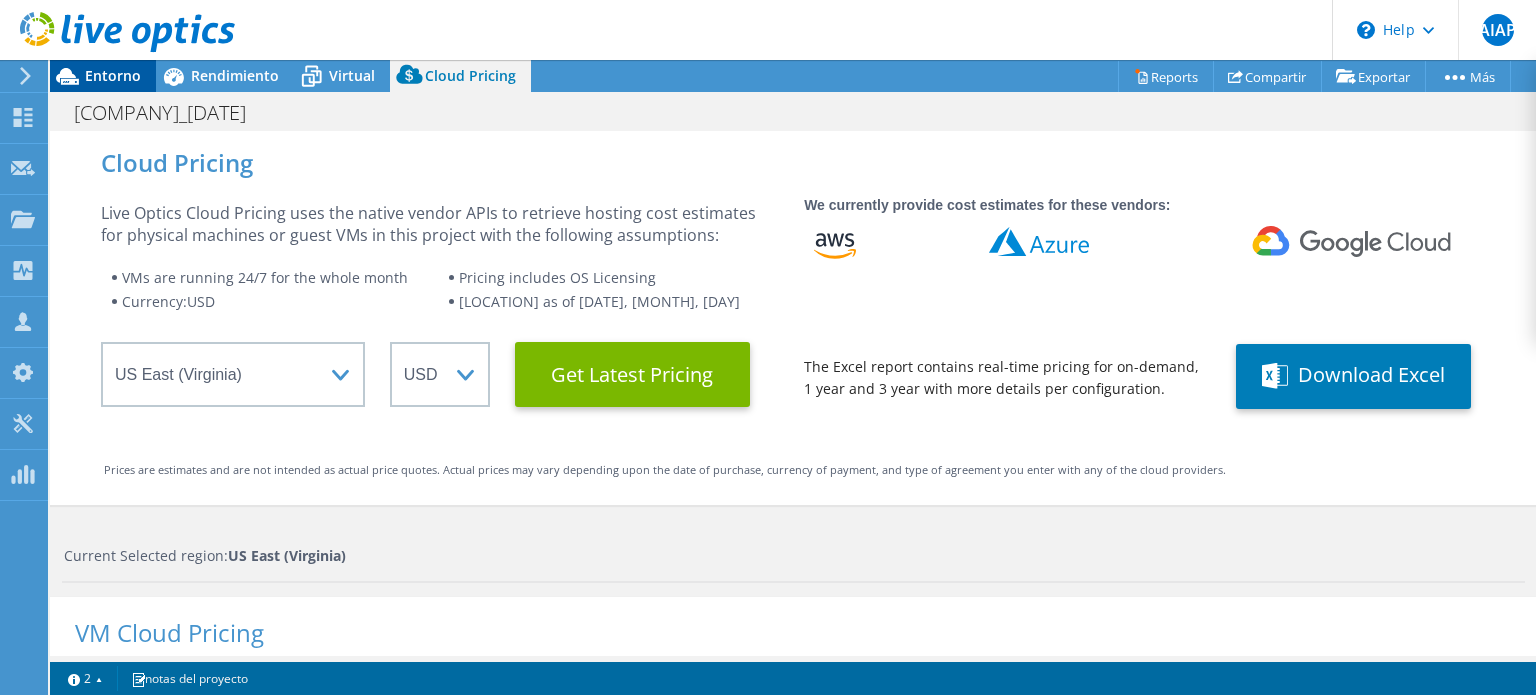 click on "Entorno" at bounding box center [113, 75] 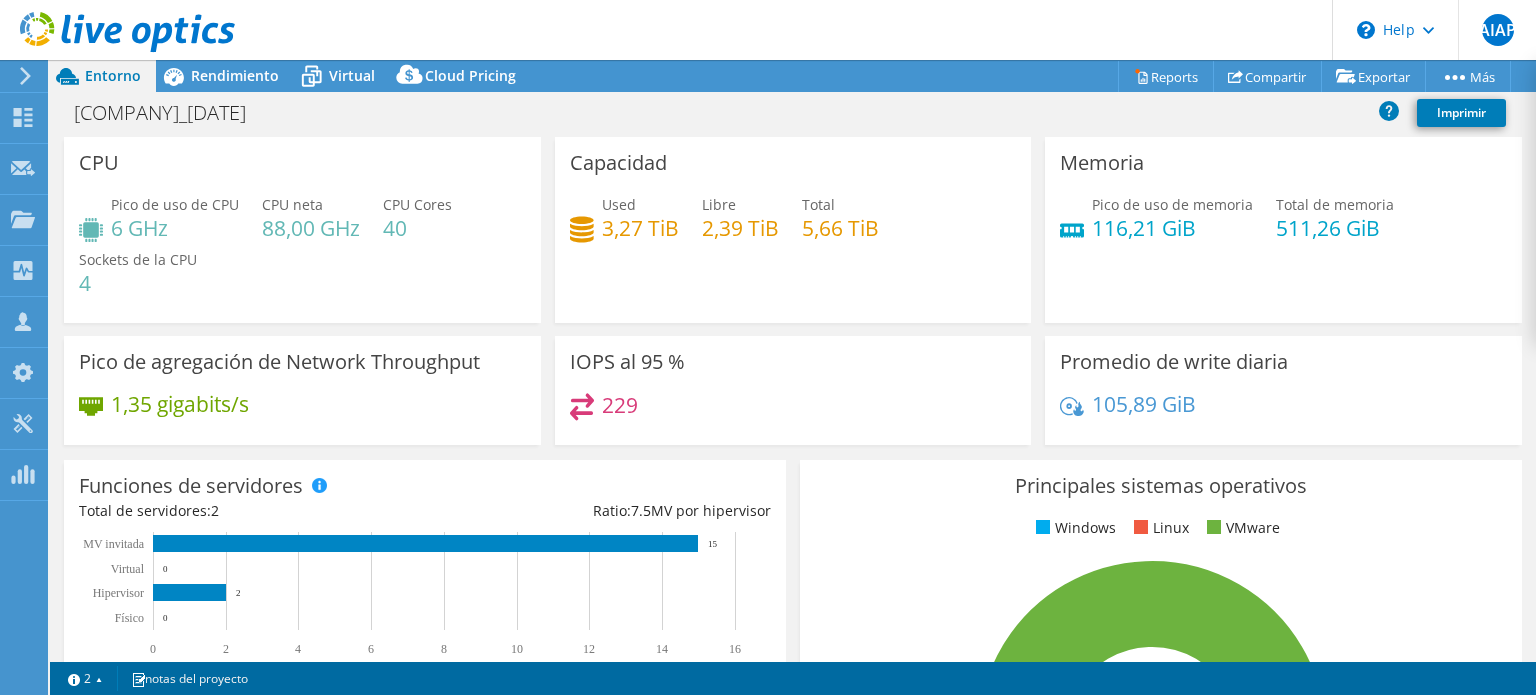 drag, startPoint x: 1497, startPoint y: 46, endPoint x: 1275, endPoint y: 35, distance: 222.27235 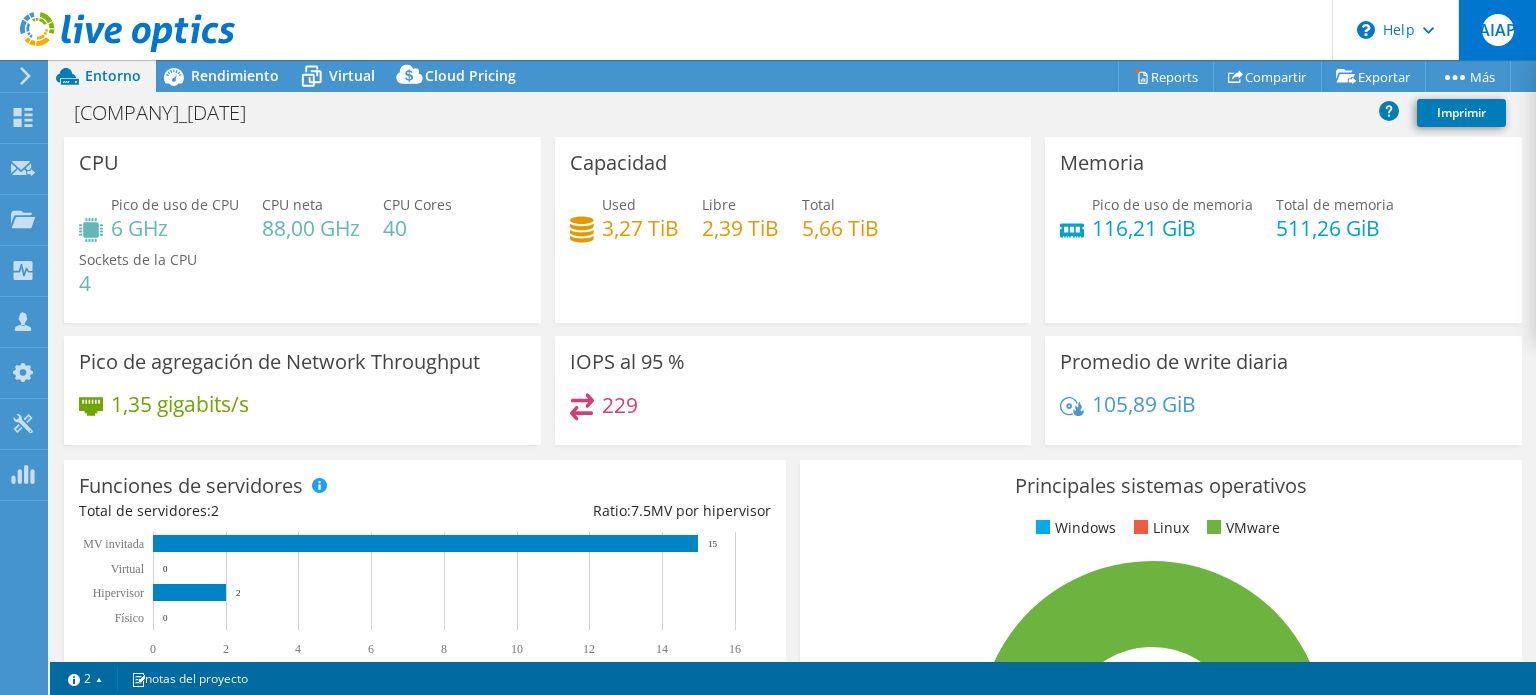 click on "AIAP" at bounding box center (1498, 30) 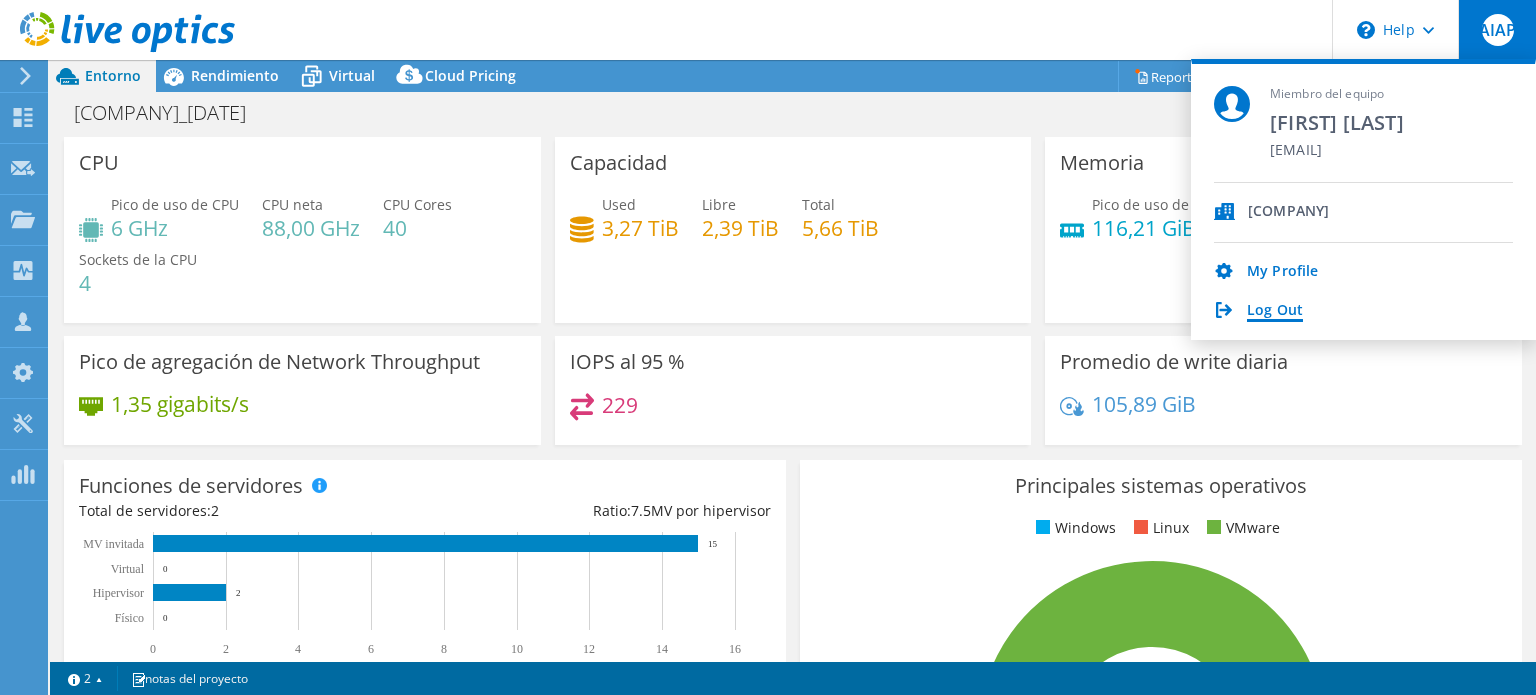 click on "Log Out" at bounding box center [1275, 311] 